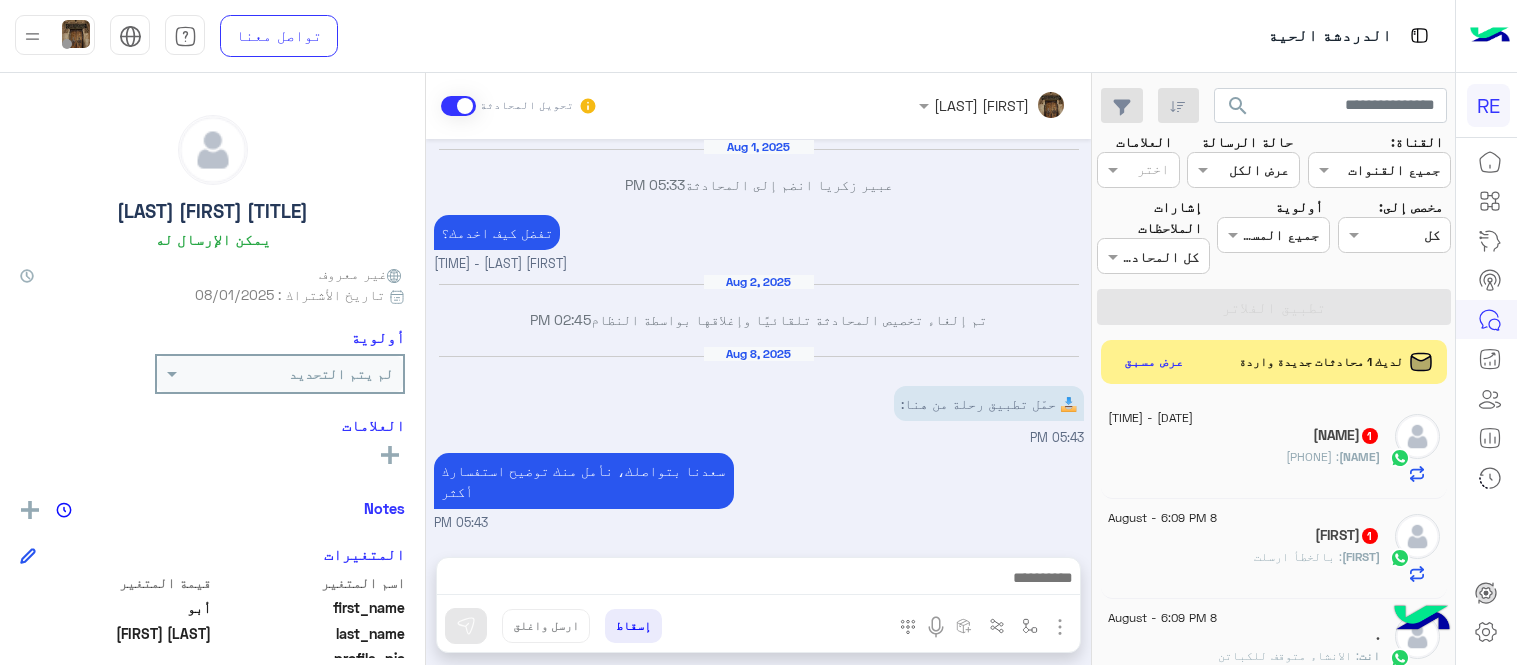 scroll, scrollTop: 0, scrollLeft: 0, axis: both 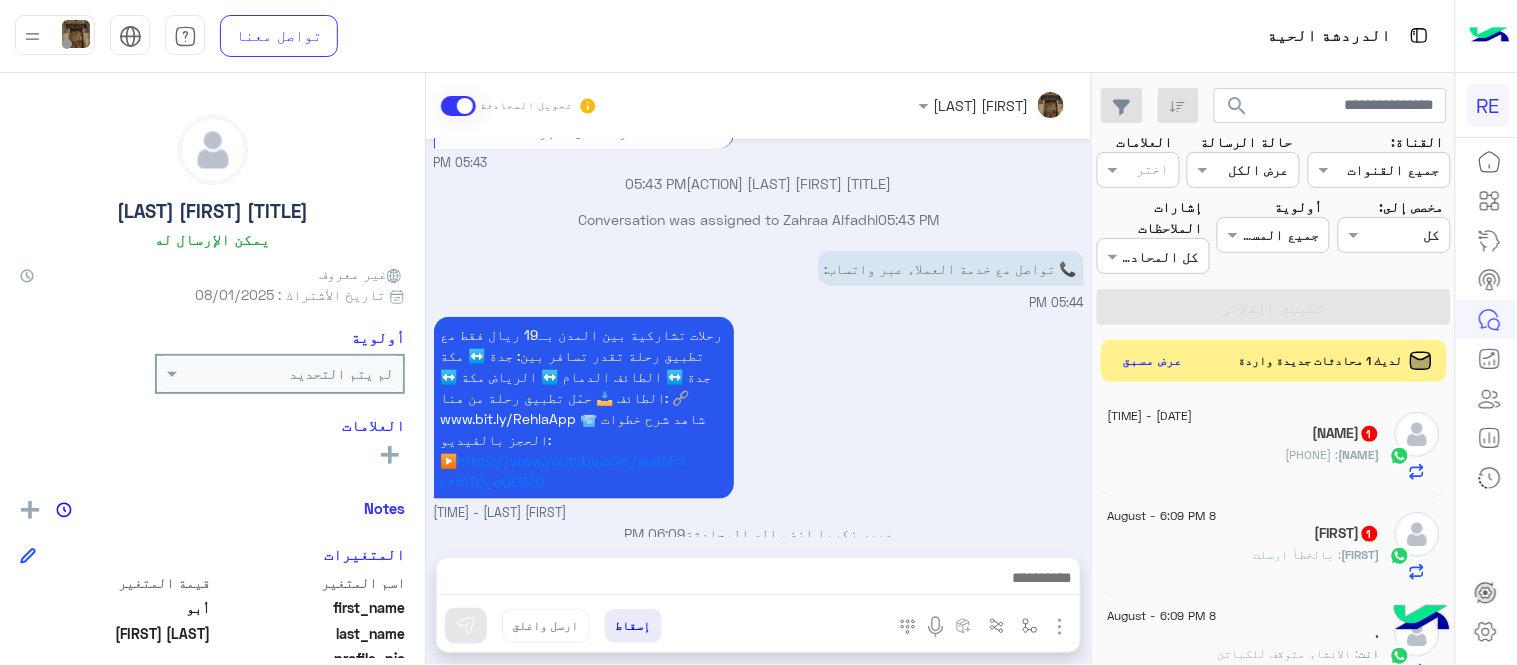click on "عرض مسبق" 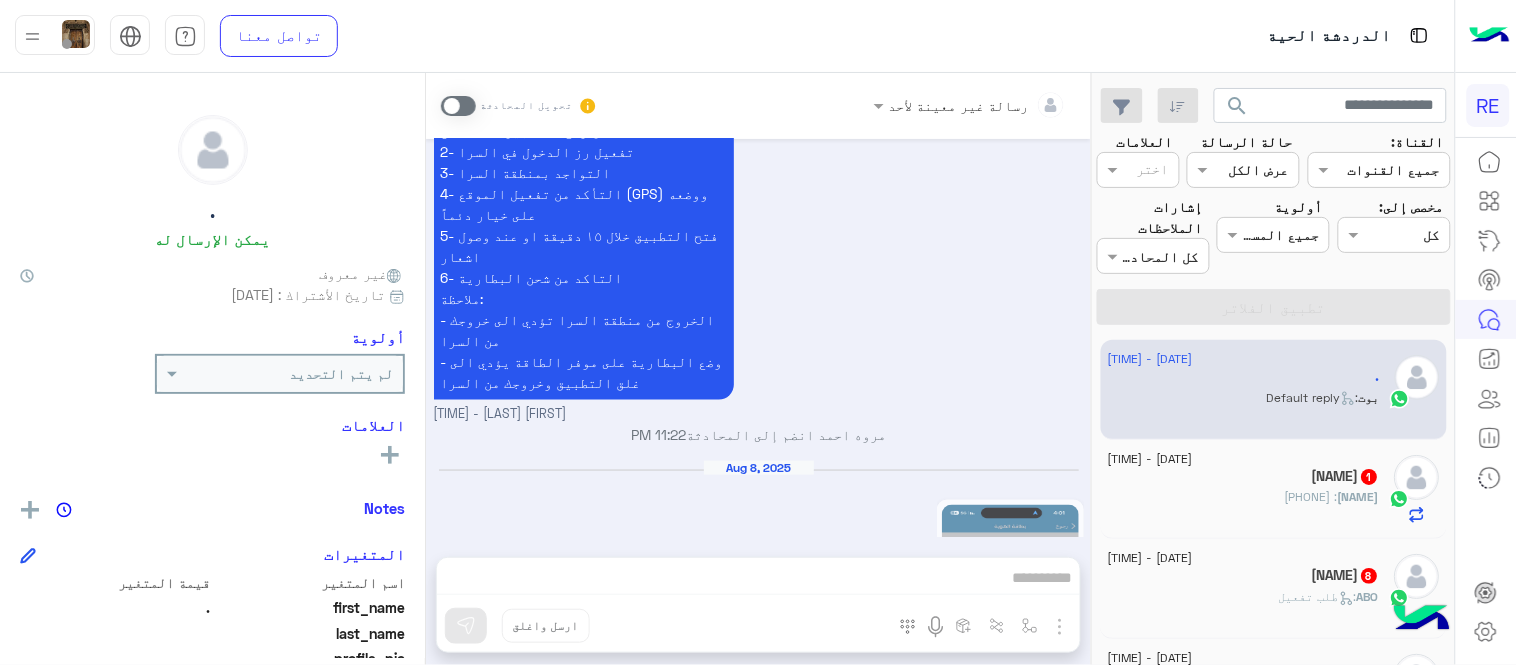 scroll, scrollTop: 1075, scrollLeft: 0, axis: vertical 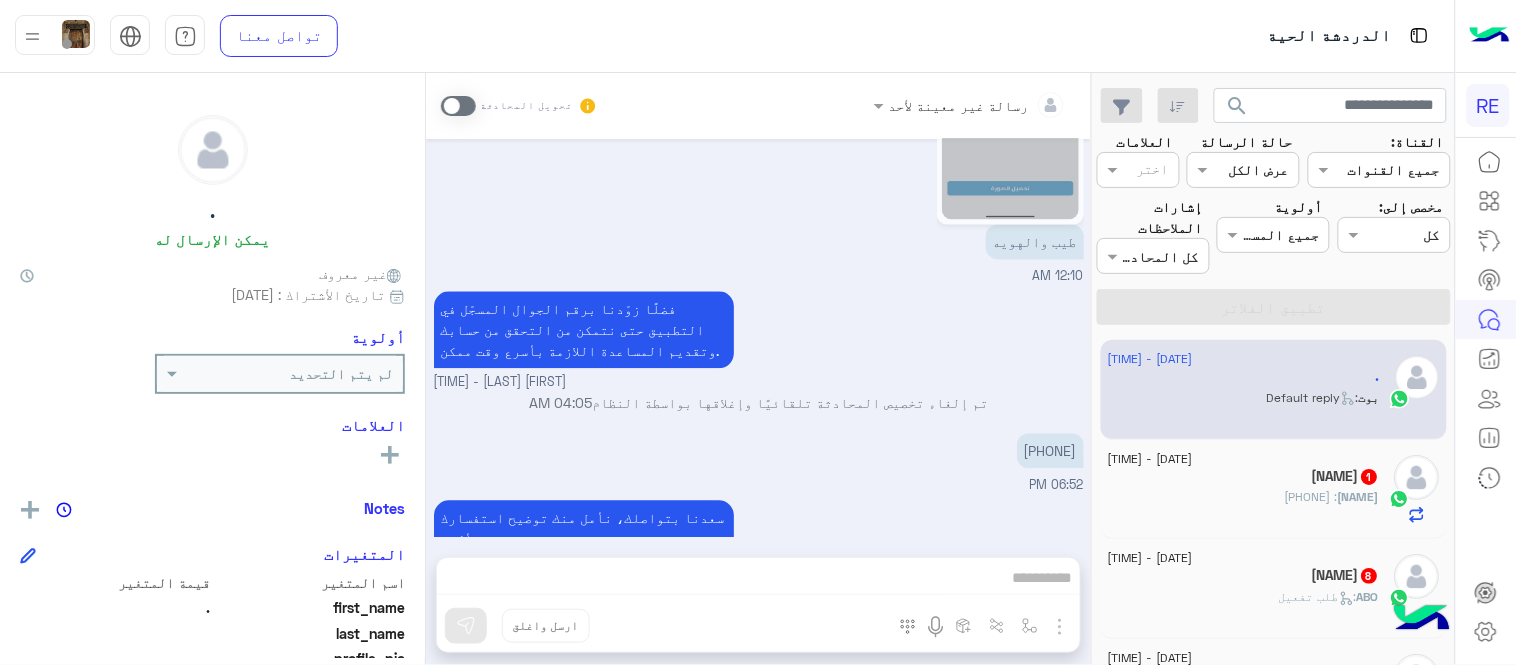 click at bounding box center (458, 106) 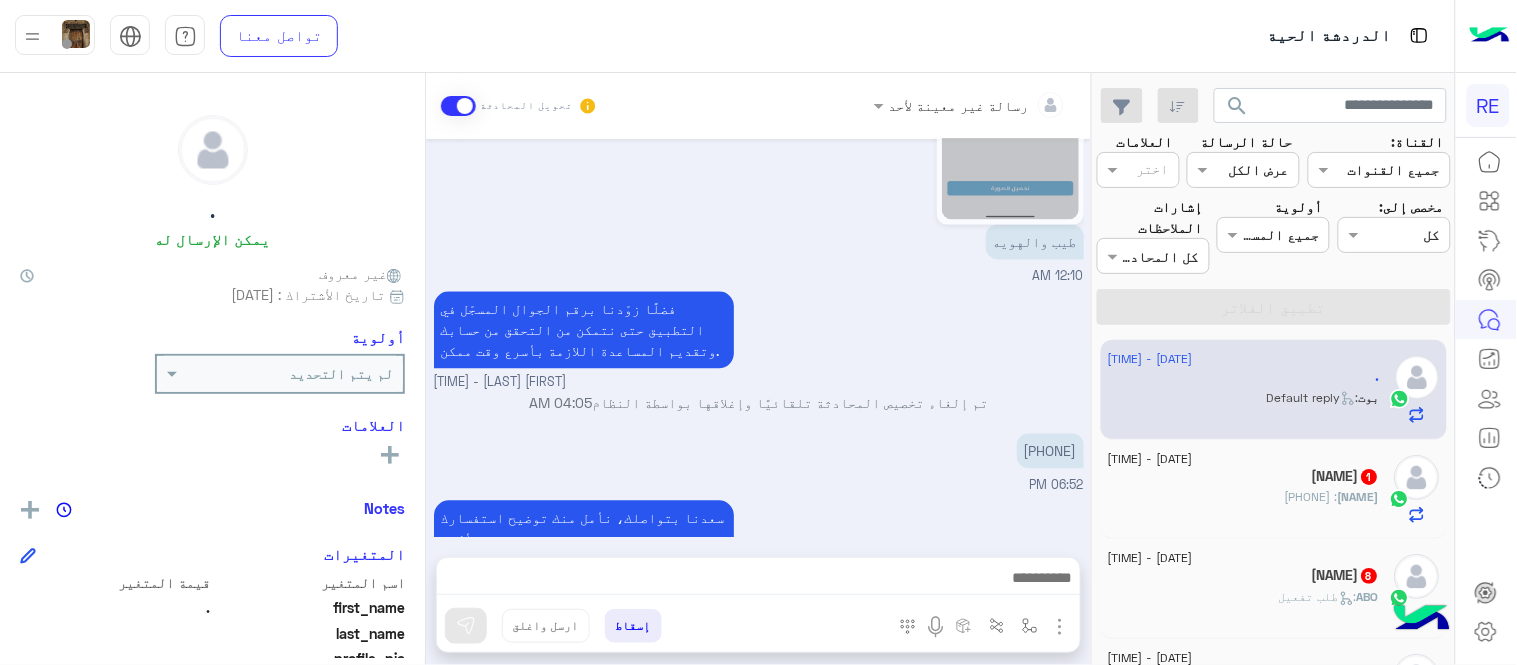 scroll, scrollTop: 1112, scrollLeft: 0, axis: vertical 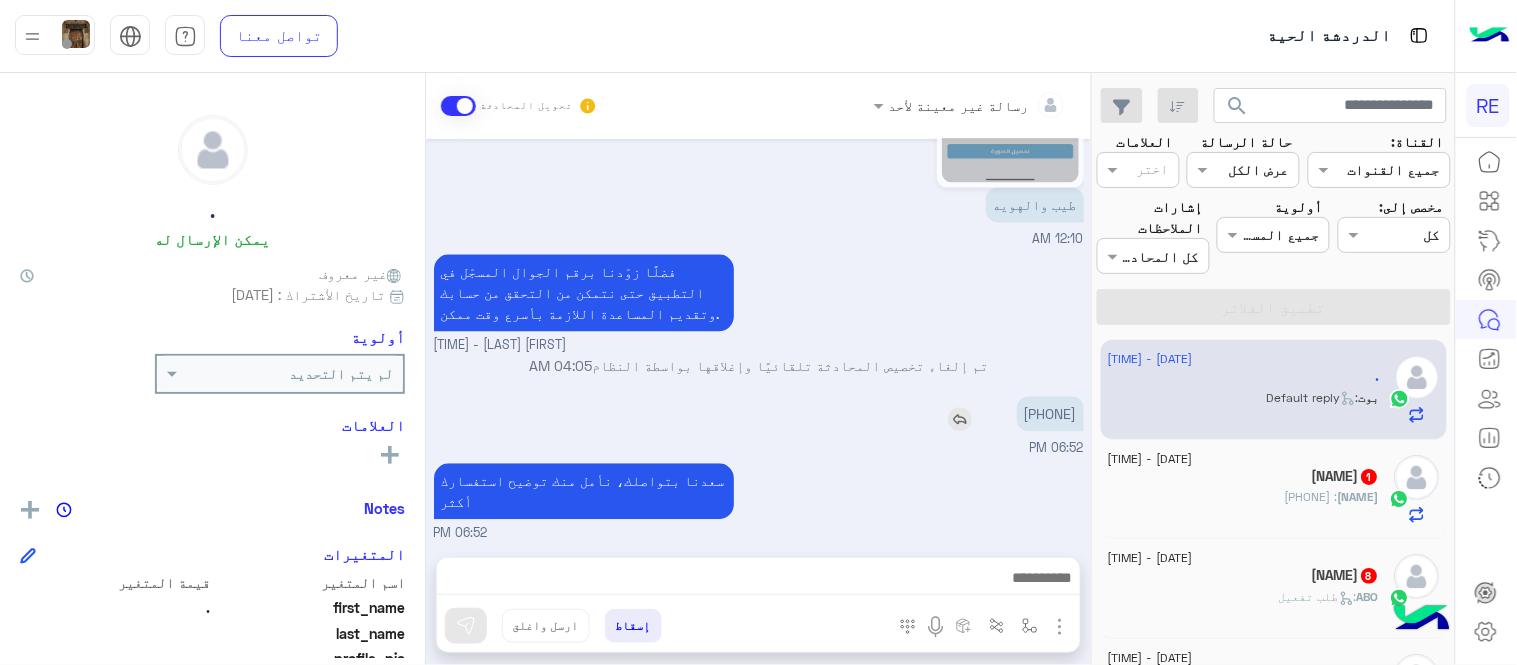 click on "[PHONE]" at bounding box center (1050, 414) 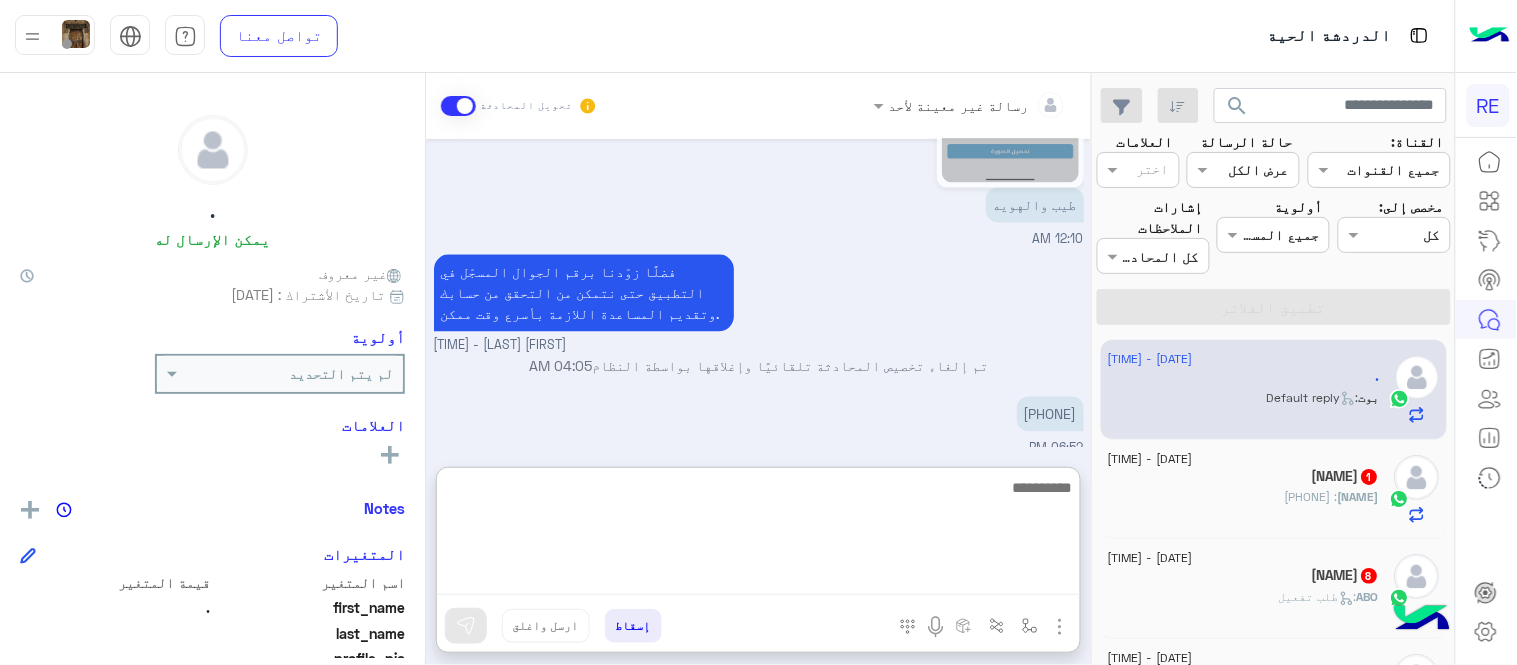 click at bounding box center (758, 535) 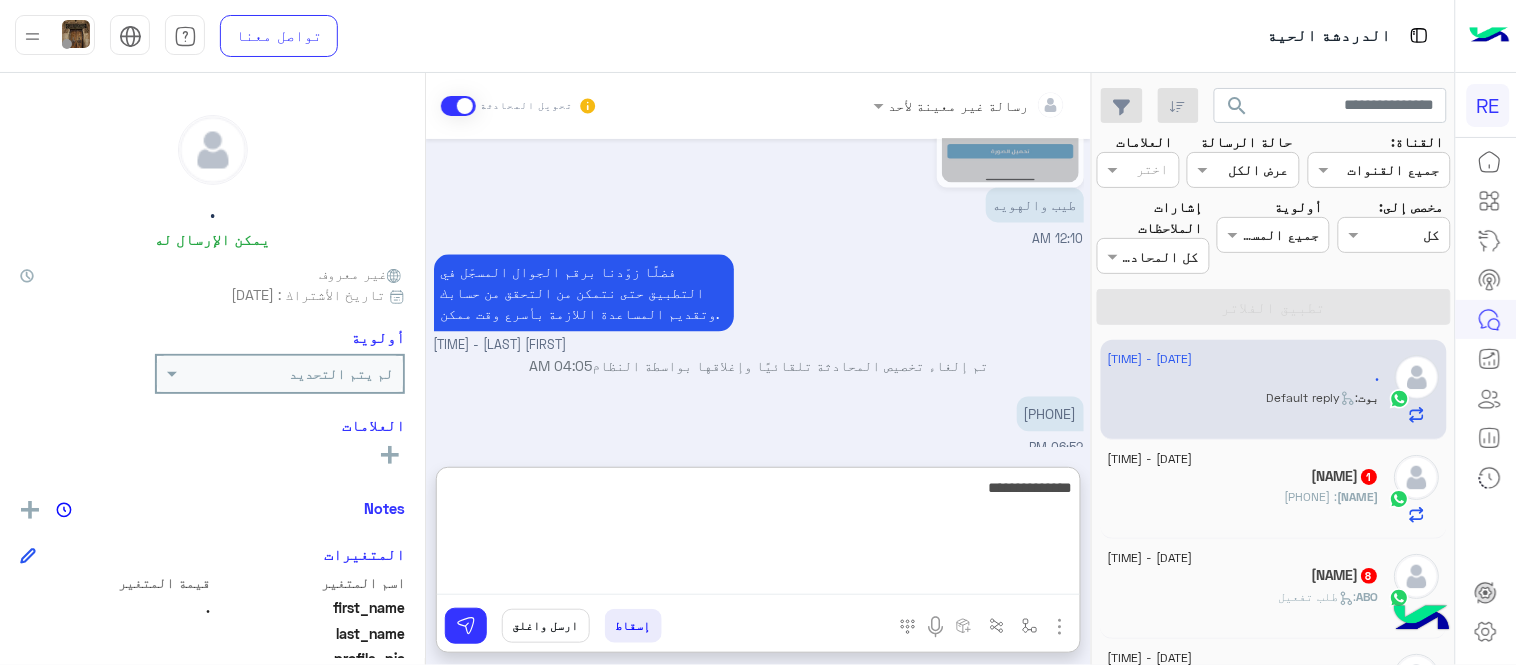 type on "**********" 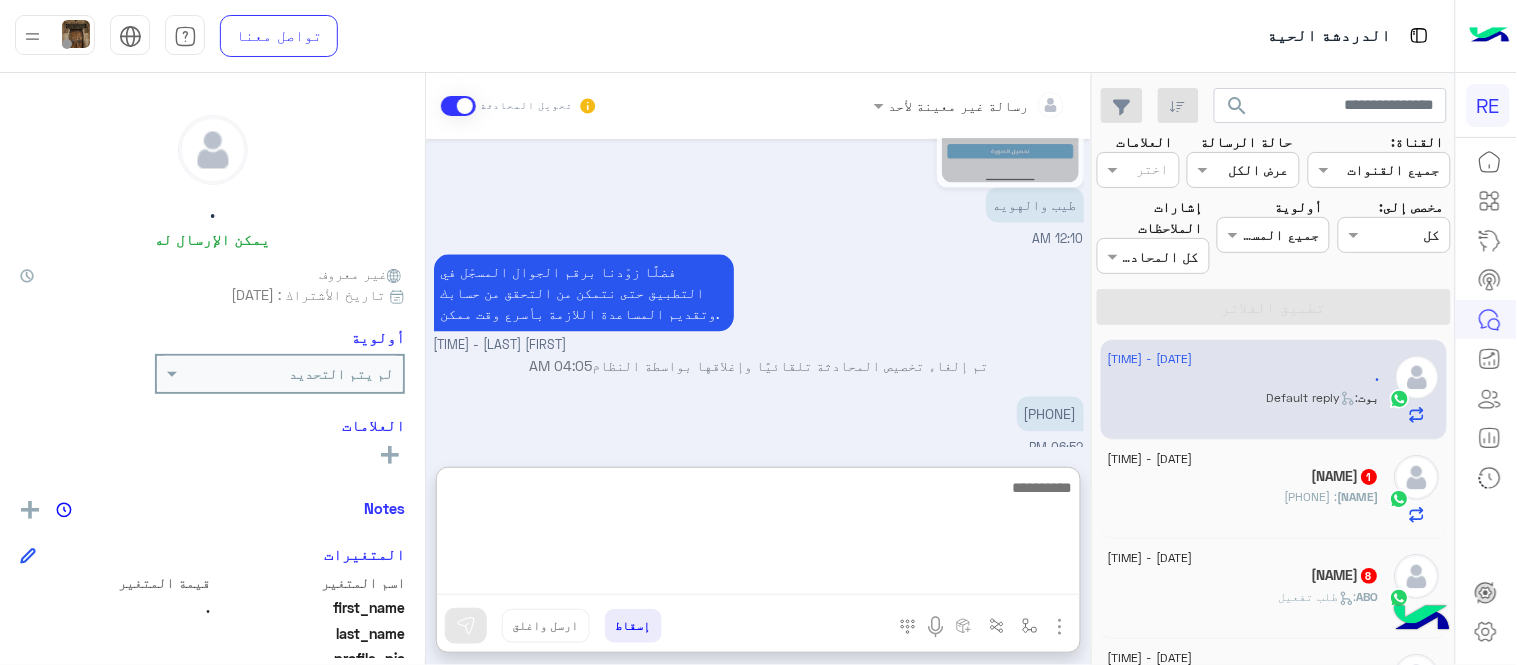 scroll, scrollTop: 1265, scrollLeft: 0, axis: vertical 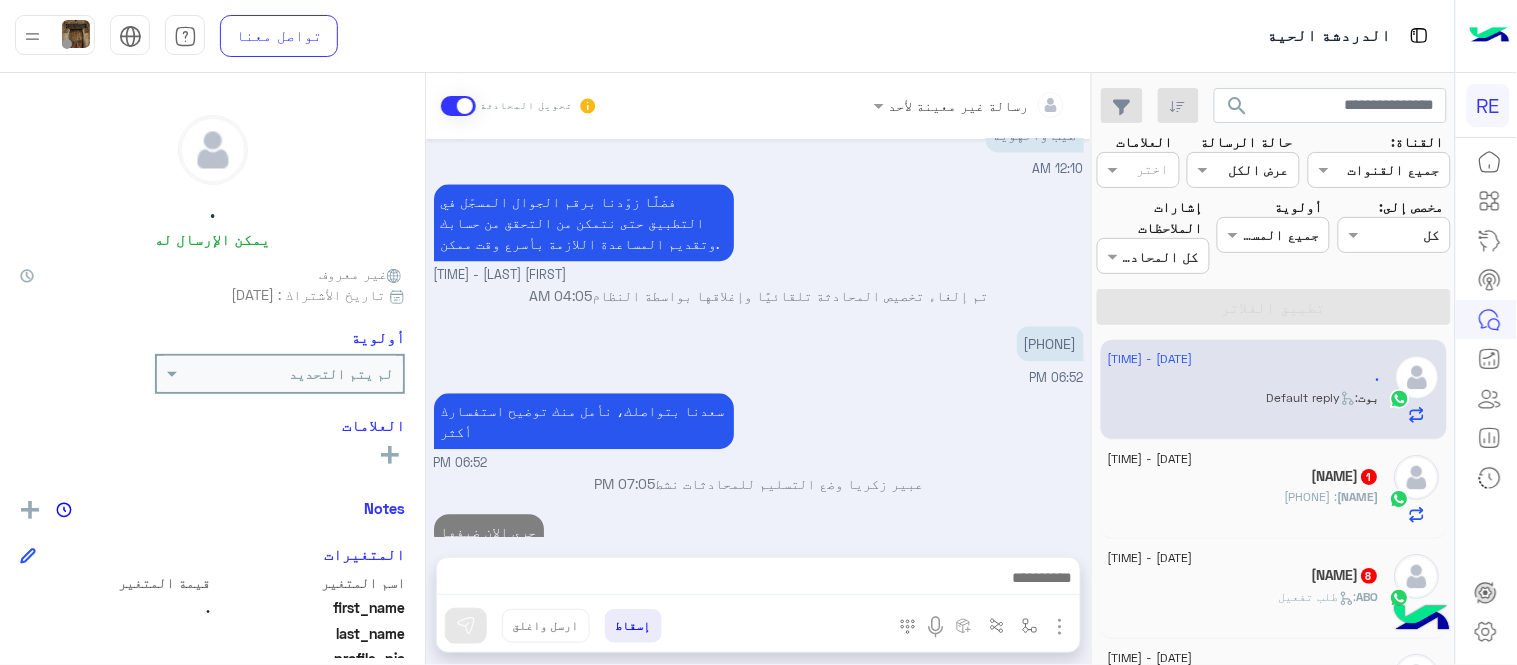 click on "[DATE] إذا جيت بدخل سرا المطار مايدخلني [TIME] واذا برفع هويتي في التطبيق يجيني كذا [TIME] [TIME] نأمل منك اتباع التعليمات التالية بالنسبة للسرا : ١- التأكد من وضع التطبيق على متاح 2- تفعيل رز الدخول في السرا 3- التواجد بمنطقة السرا 4- التأكد من تفعيل الموقع (GPS) ووضعه على خيار دئماً 5- فتح التطبيق خلال ١٥ دقيقة او عند وصول اشعار 6- التاكد من شحن البطارية ملاحظة: - الخروج من منطقة السرا تؤدي الى خروجك من السرا - وضع البطارية على موفر الطاقة يؤدي الى غلق التطبيق وخروجك من السرا [FIRST] [LAST] - [TIME] [FIRST] [LAST] [ACTION] [TIME] [DATE] طيب والهويه [TIME] [TIME]" at bounding box center (758, 338) 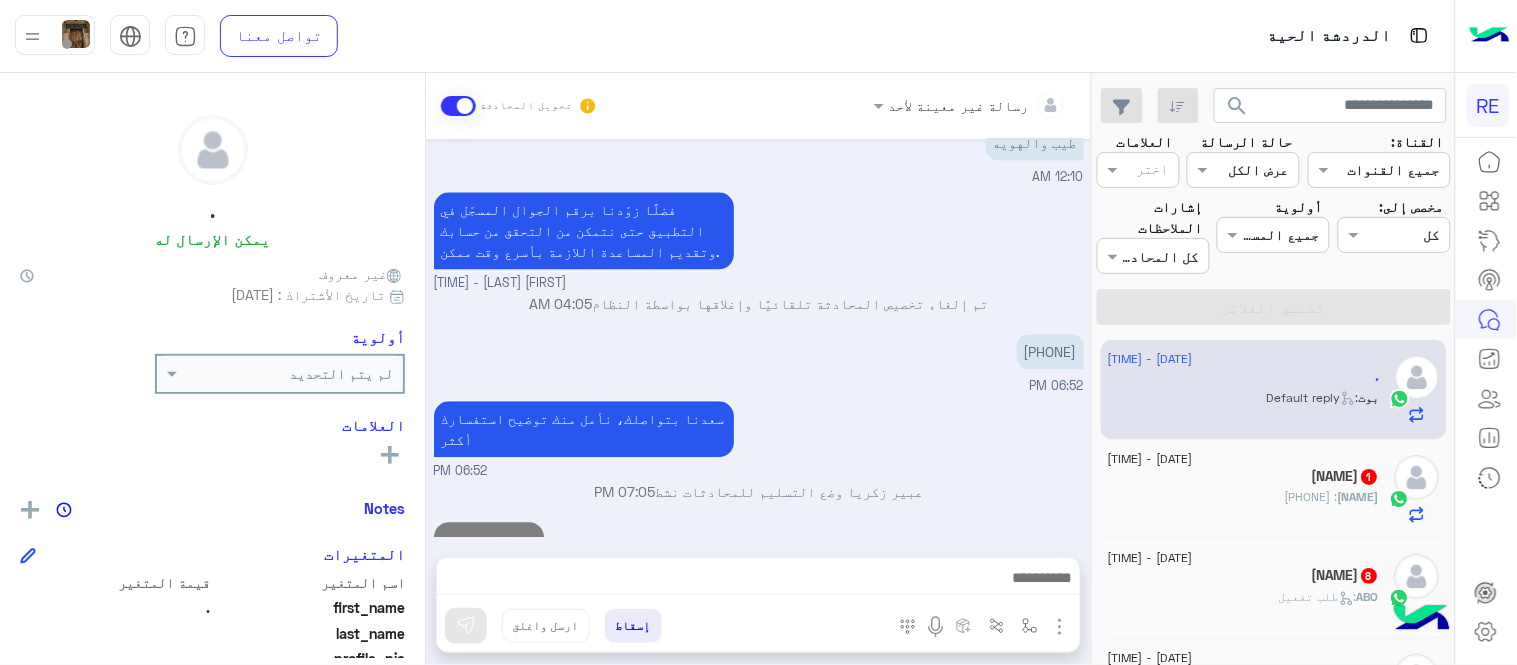 click on "[NAME] : [PHONE]" 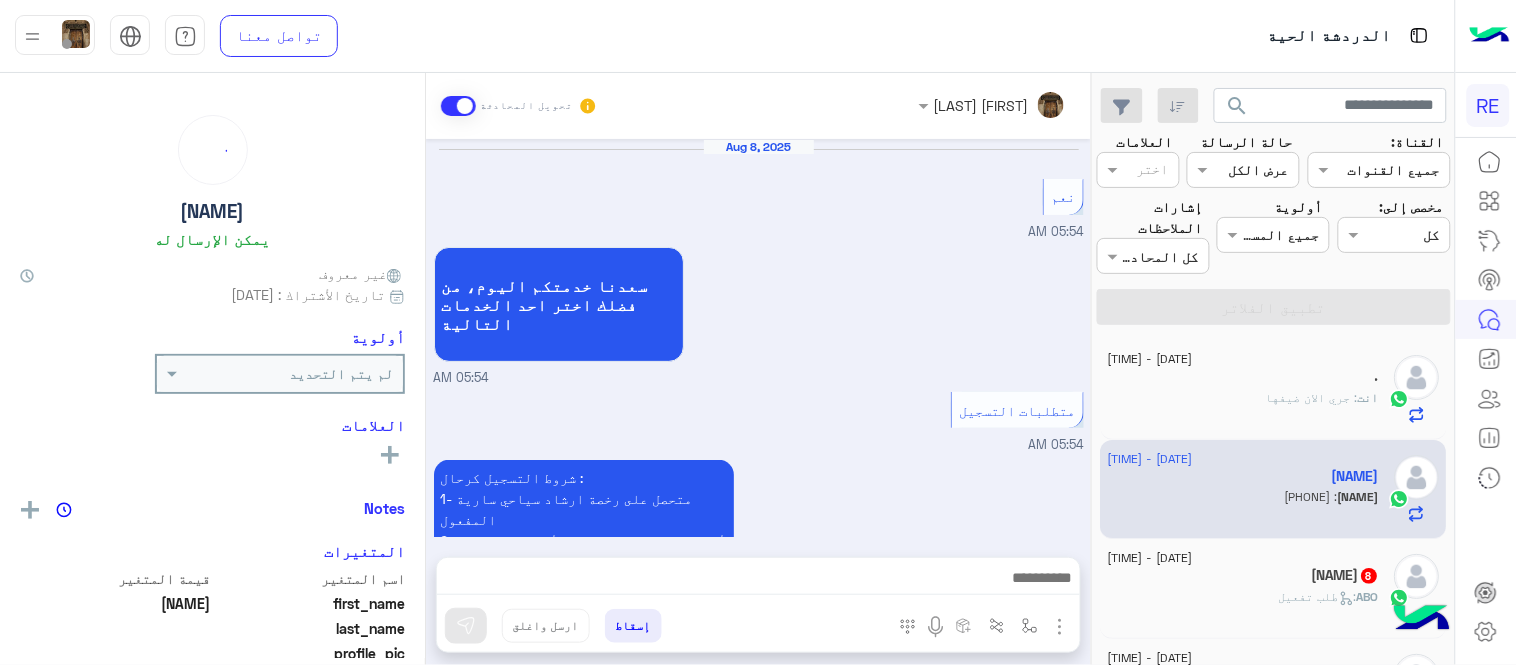 scroll, scrollTop: 422, scrollLeft: 0, axis: vertical 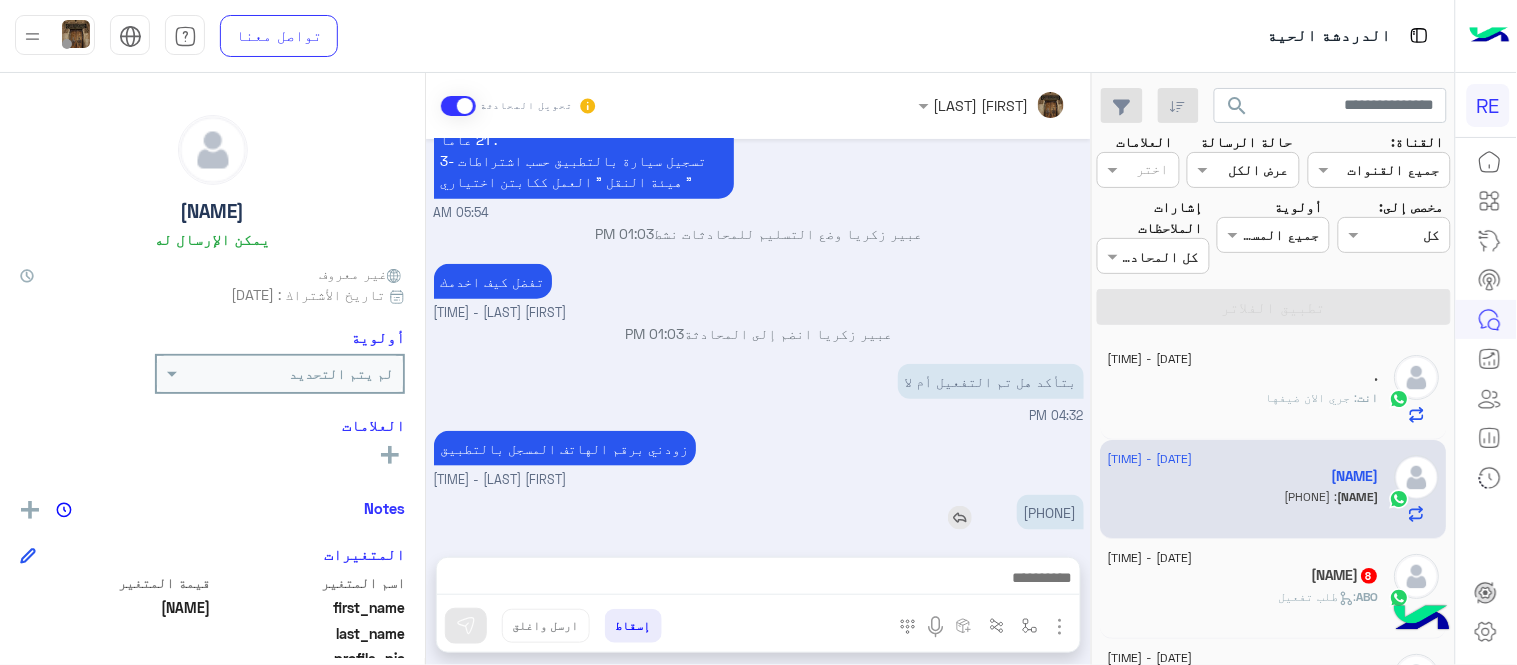 click on "[PHONE]" at bounding box center (1050, 512) 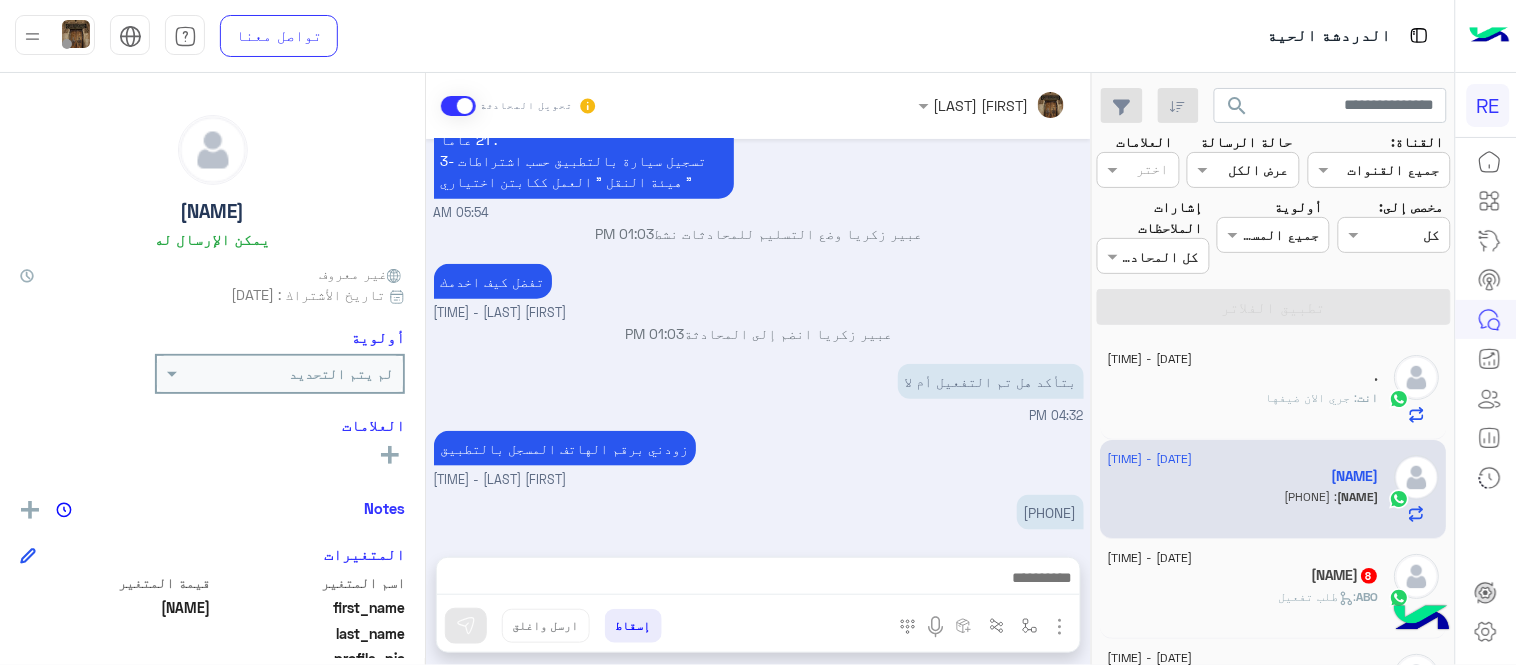 copy on "[PHONE]" 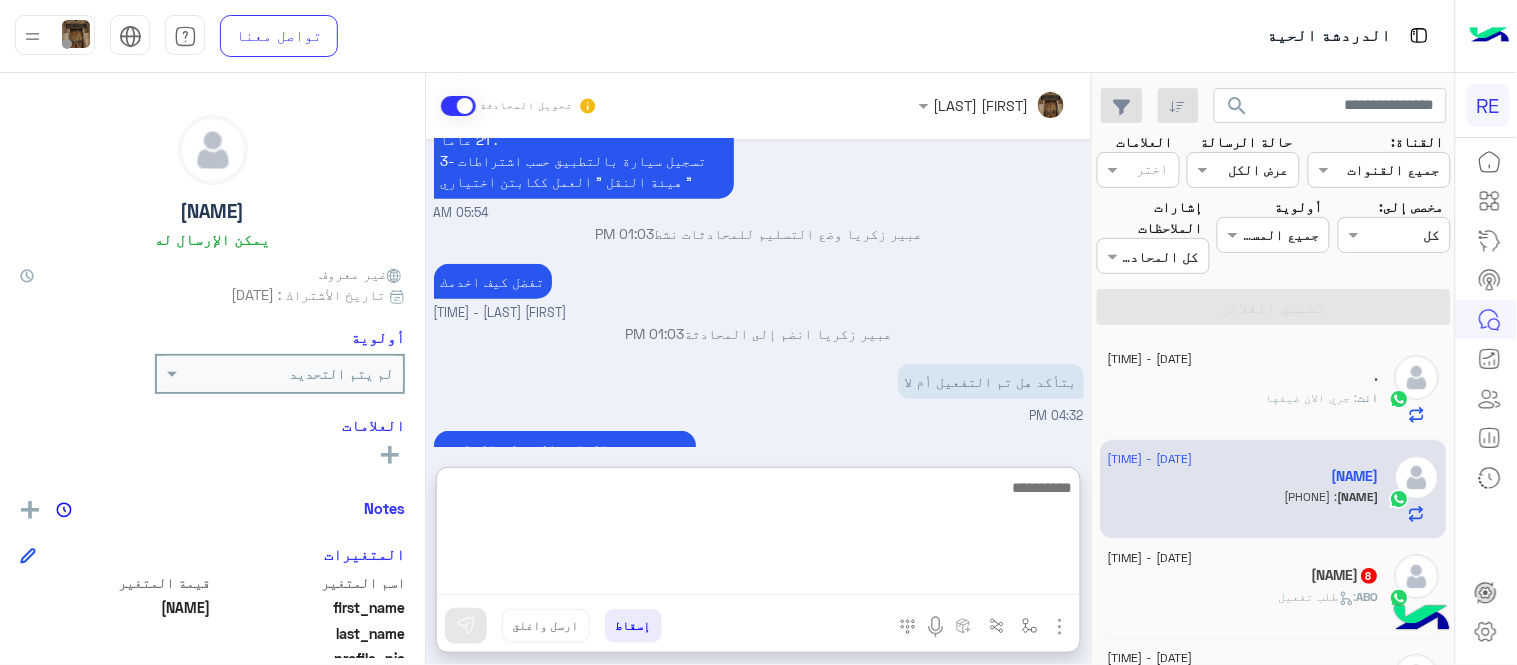click at bounding box center [758, 535] 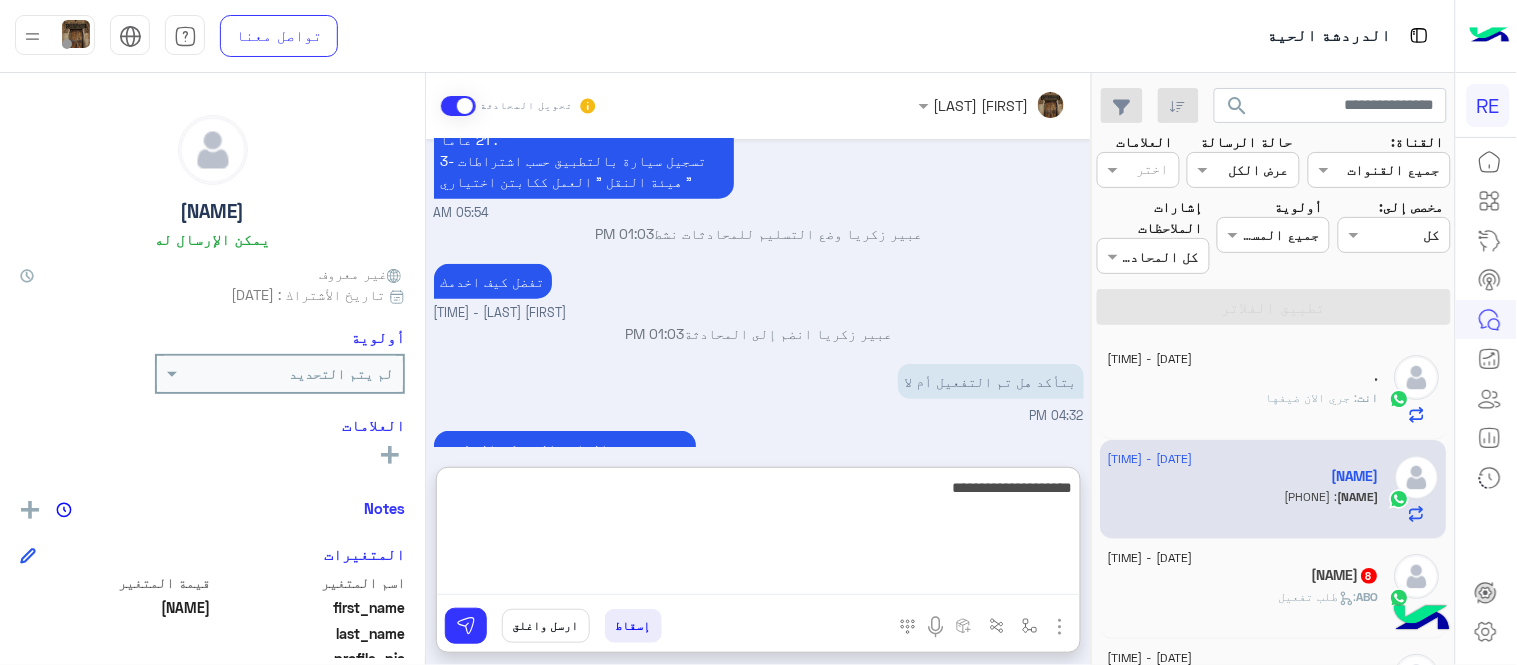type on "**********" 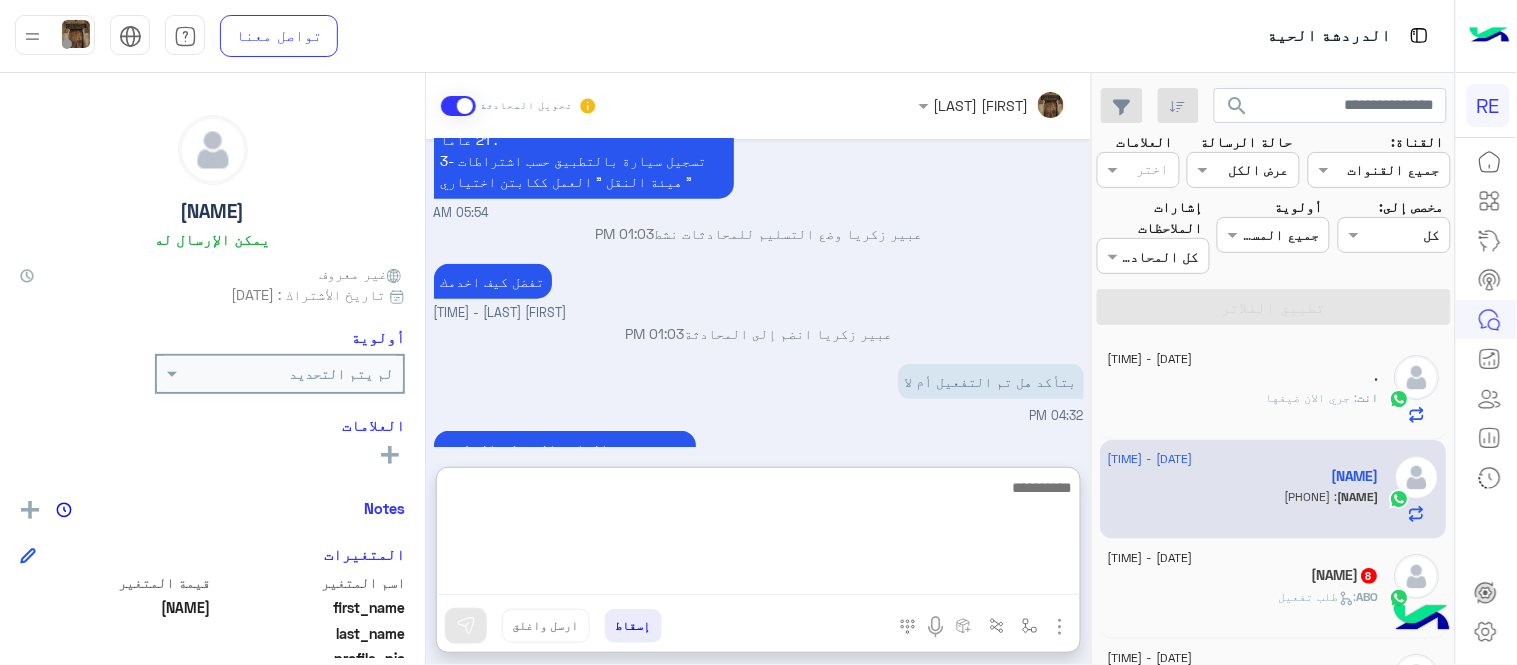 scroll, scrollTop: 575, scrollLeft: 0, axis: vertical 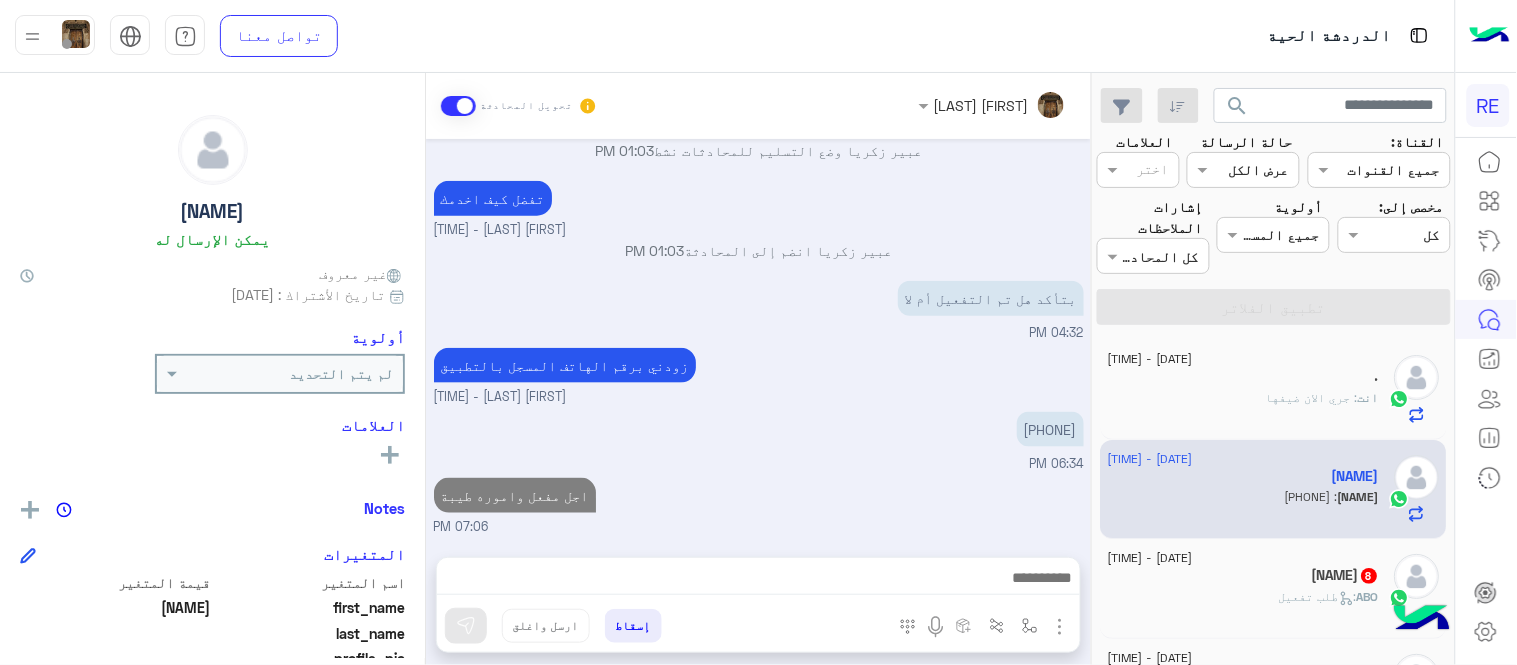 click on "[DATE] نعم [TIME] سعدنا خدمتكم اليوم،
من فضلك اختر احد الخدمات التالية [TIME] متطلبات التسجيل [TIME] شروط التسجيل كرحال : 1- متحصل على رخصة ارشاد سياحي سارية المفعول 2- أن يكون سعودي الجنسية وألا يقل عمره عن 21 عاما . 3- تسجيل سيارة بالتطبيق حسب اشتراطات هيئة النقل " العمل ككابتن اختياري " [TIME] [FIRST] [LAST] [ACTION] [STATUS] [TIME] تفضل كيف اخدمك [FIRST] [LAST] - [TIME] [FIRST] [LAST] [ACTION] [TIME] بتأكد هل تم التفعيل أم لا [TIME] زودني برقم الهاتف المسجل بالتطبيق [FIRST] [LAST] - [TIME] [PHONE] [TIME] اجل مفعل واموره طيبة [TIME]" at bounding box center (758, 338) 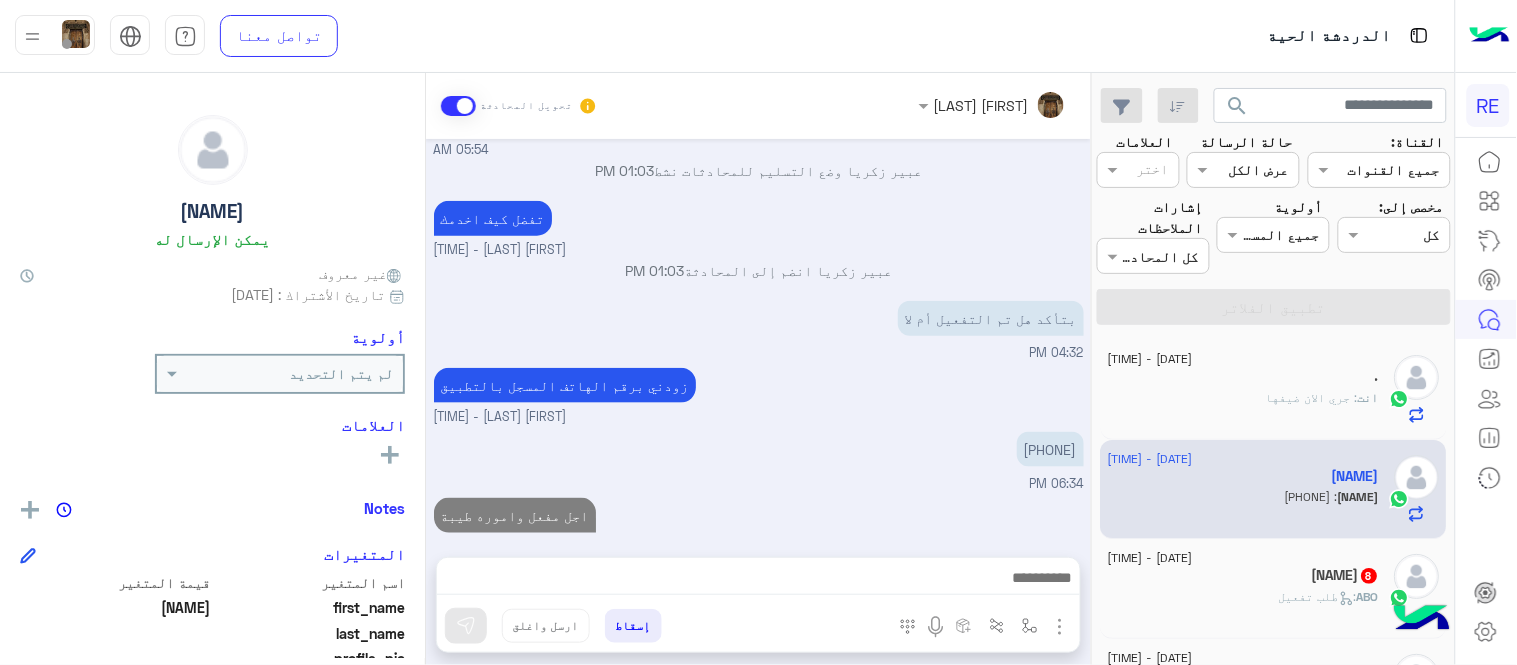 click on "[NAME] [NUMBER]" 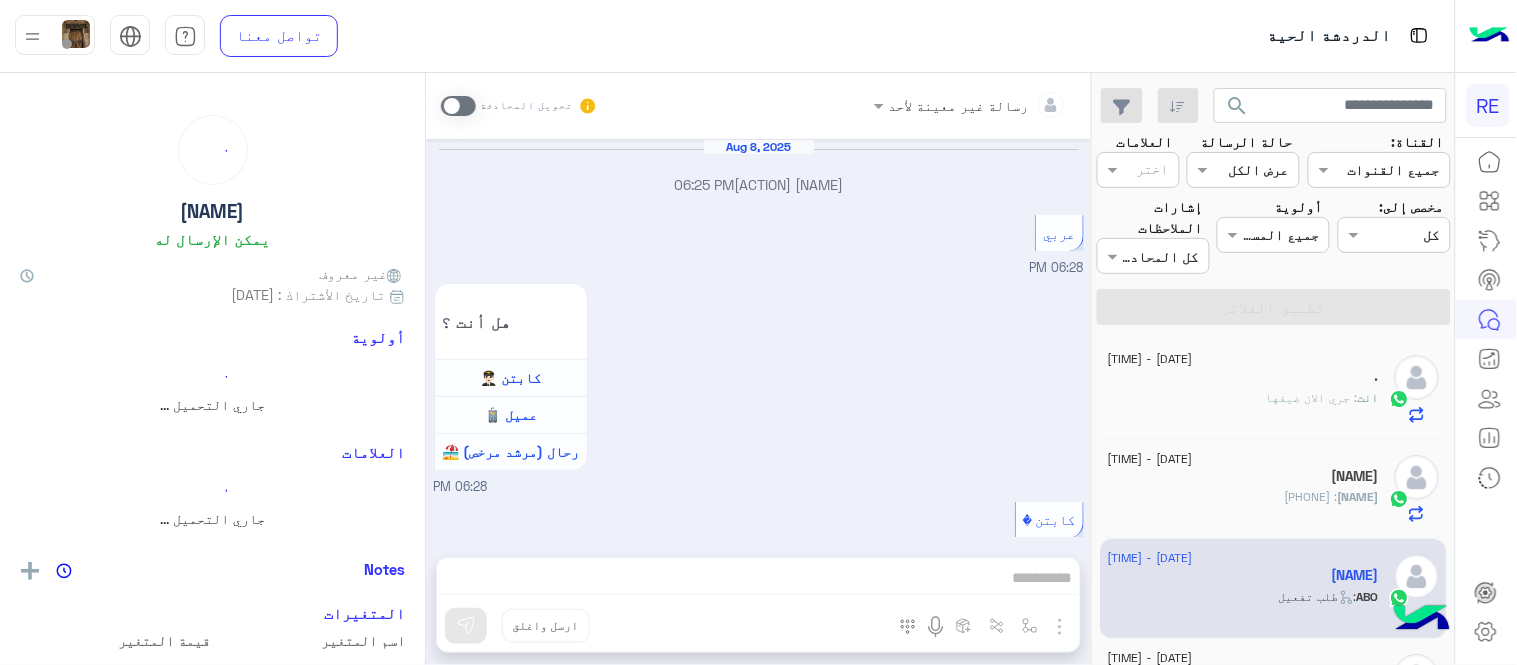 scroll, scrollTop: 1364, scrollLeft: 0, axis: vertical 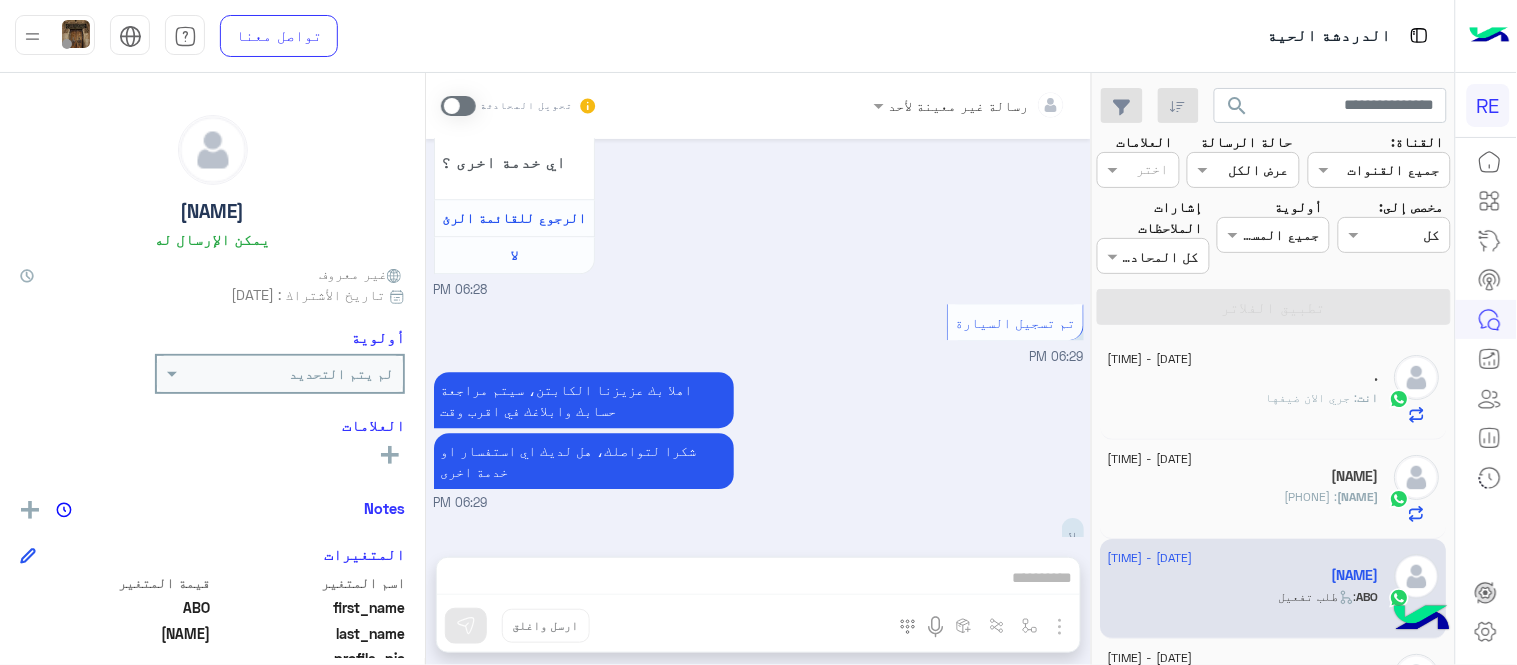 click at bounding box center [458, 106] 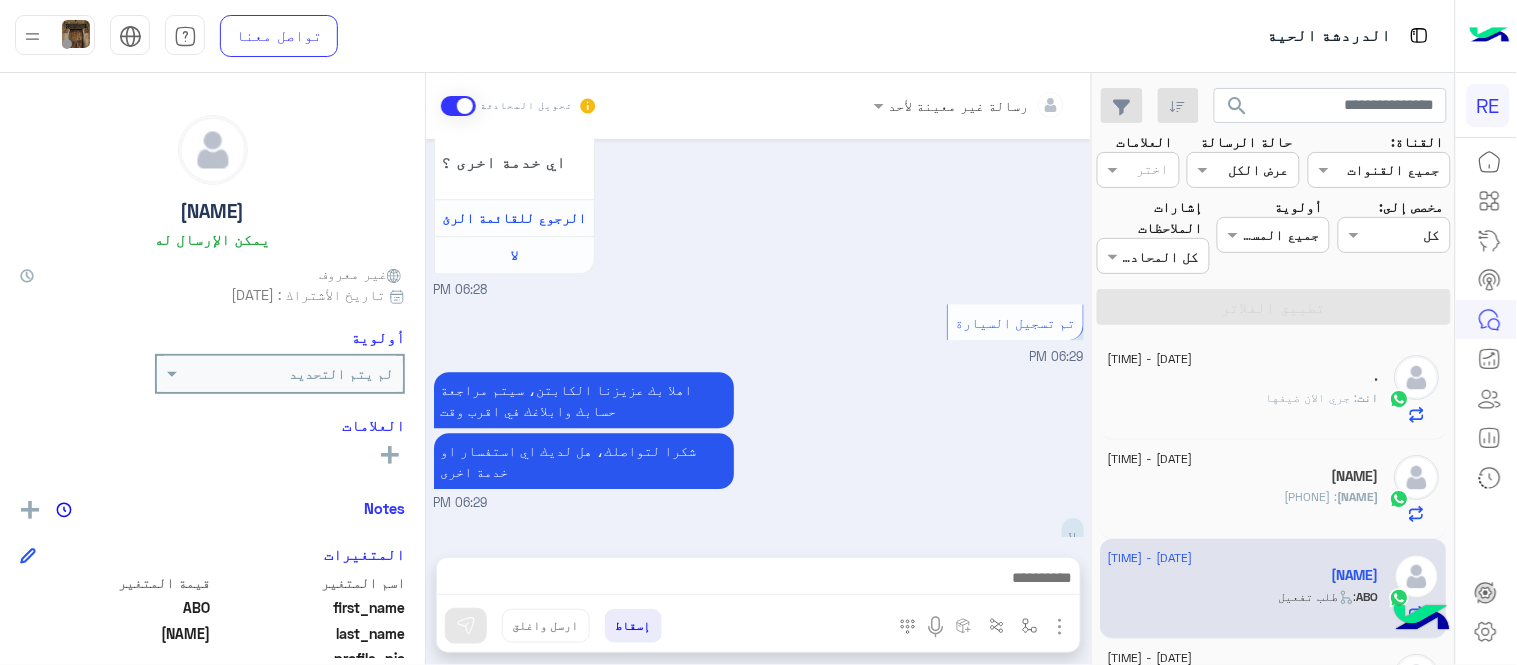 scroll, scrollTop: 1401, scrollLeft: 0, axis: vertical 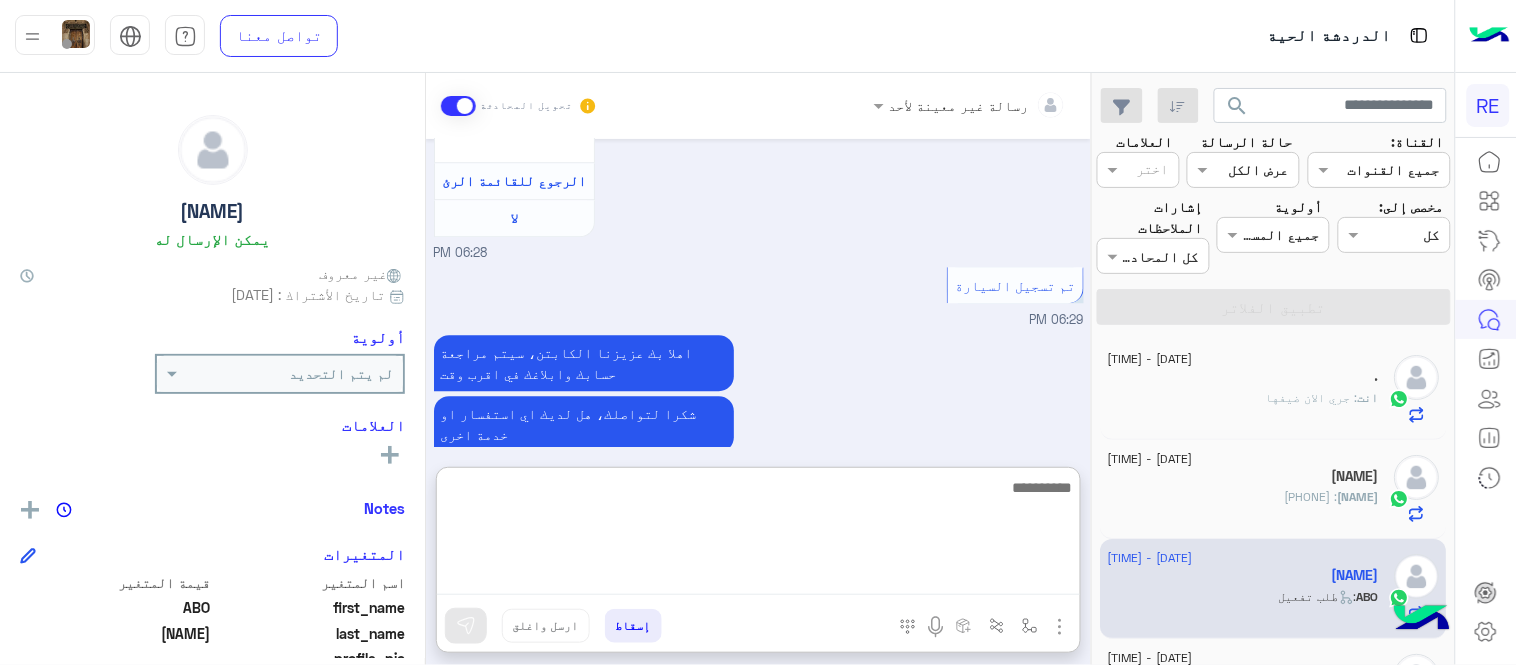click at bounding box center [758, 535] 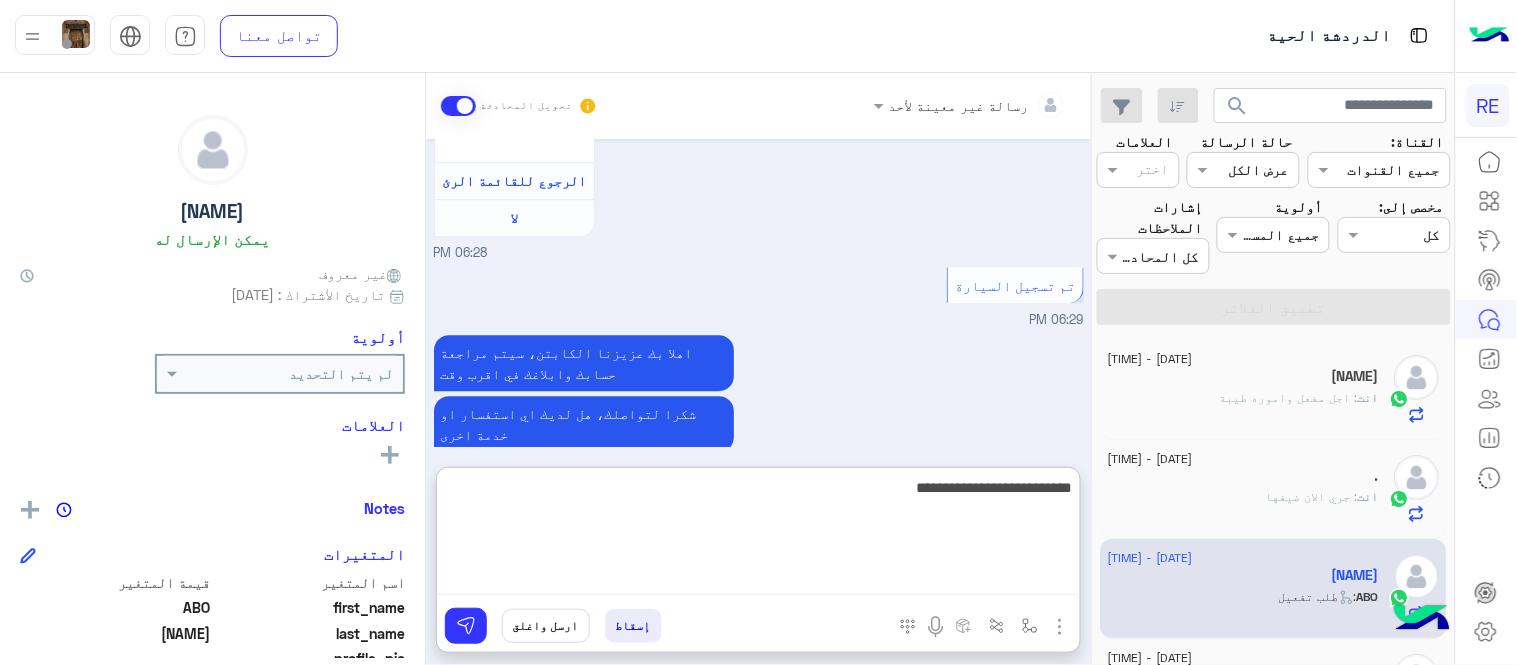 type on "**********" 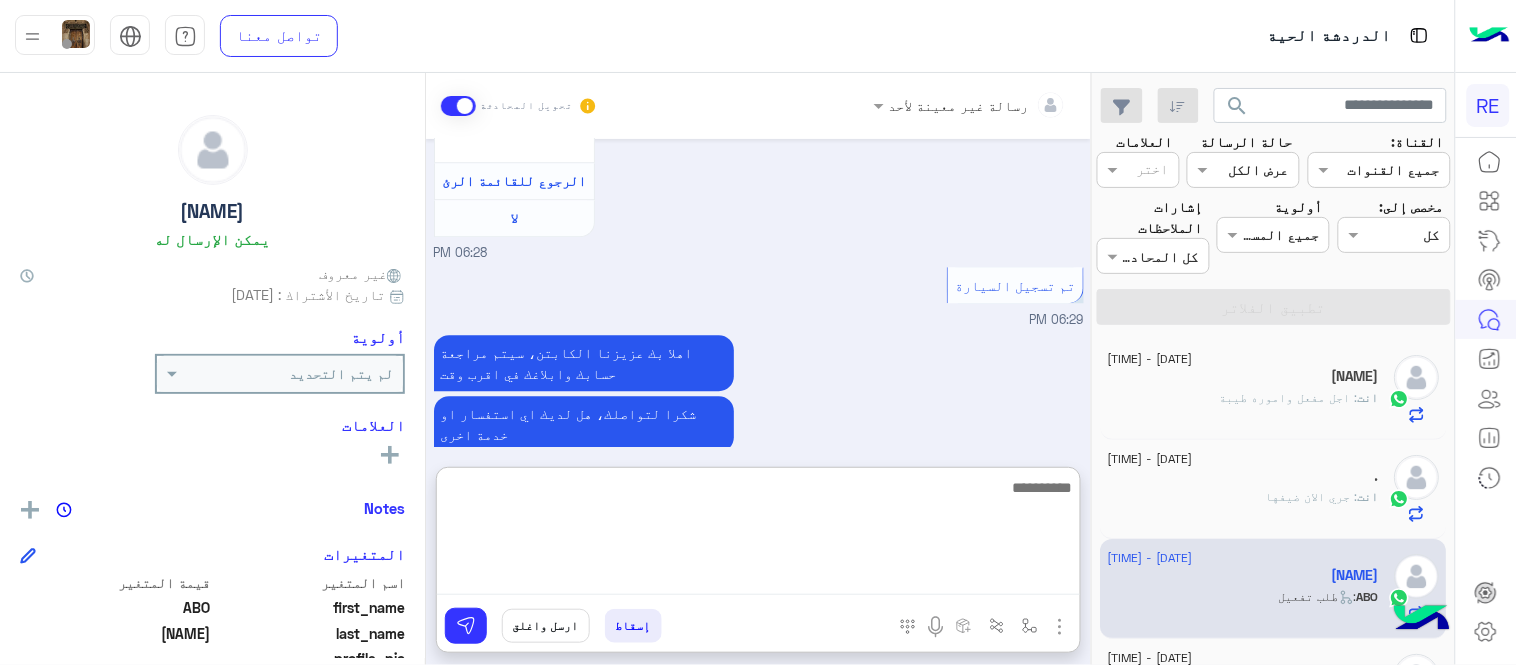 scroll, scrollTop: 1554, scrollLeft: 0, axis: vertical 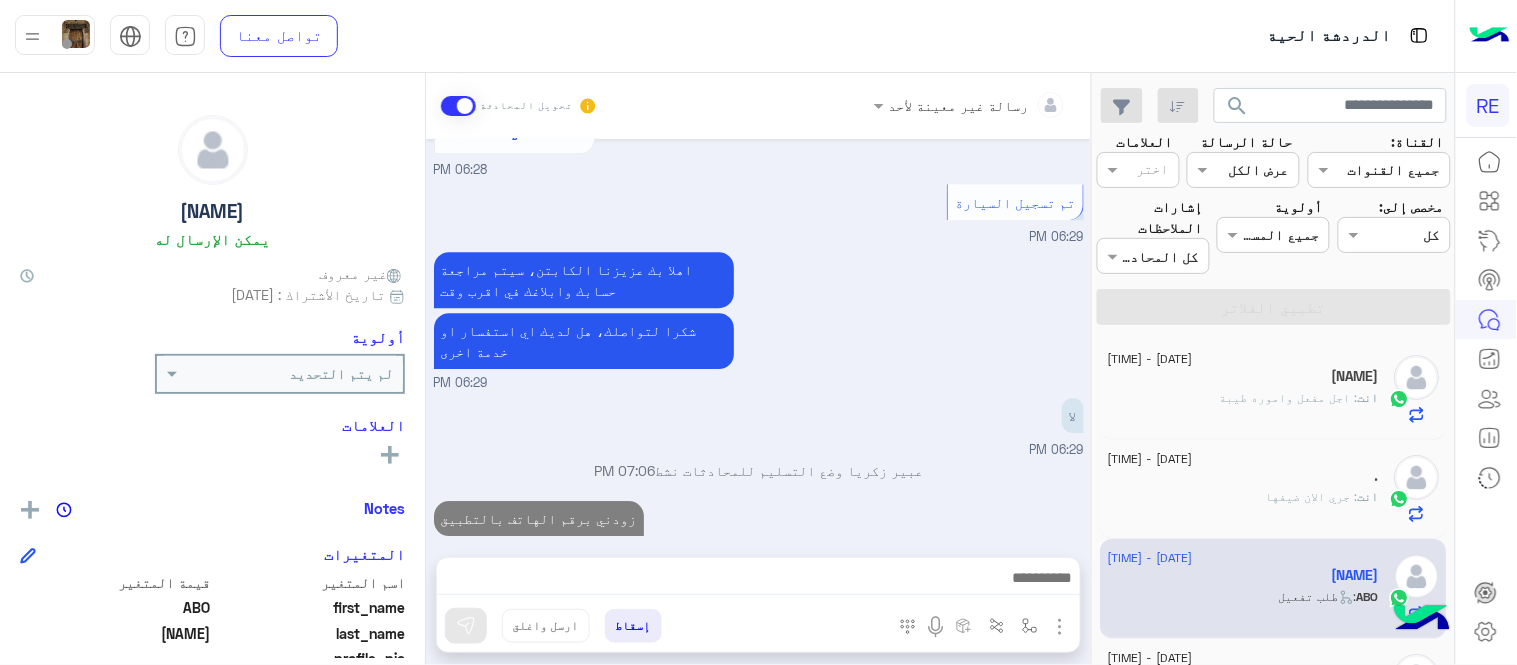 click on "[DATE] [NAME] [ACTION] [TIME] [LANGUAGE] [TIME] هل أنت ؟ كابتن 👨🏻‍✈️ عميل 🧳 رحال (مرشد مرخص) 🏖️ [TIME] كابتن [TIME] اختر احد الخدمات التالية: [TIME] تفعيل حساب [TIME] يمكنك الاطلاع على شروط الانضمام لرحلة ك (كابتن ) الموجودة بالصورة أعلاه،
لتحميل التطبيق عبر الرابط التالي : 📲
http://onelink.to/Rehla يسعدنا انضمامك لتطبيق رحلة يمكنك اتباع الخطوات الموضحة لتسجيل بيانات سيارتك بالفيديو التالي : عزيزي الكابتن، فضلًا ، للرغبة بتفعيل الحساب قم برفع البيانات عبر التطبيق والتواصل معنا تم تسجيل السيارة اواجه صعوبة بالتسجيل اي خدمة اخرى ؟ لا [TIME] [TIME] لا" at bounding box center (758, 338) 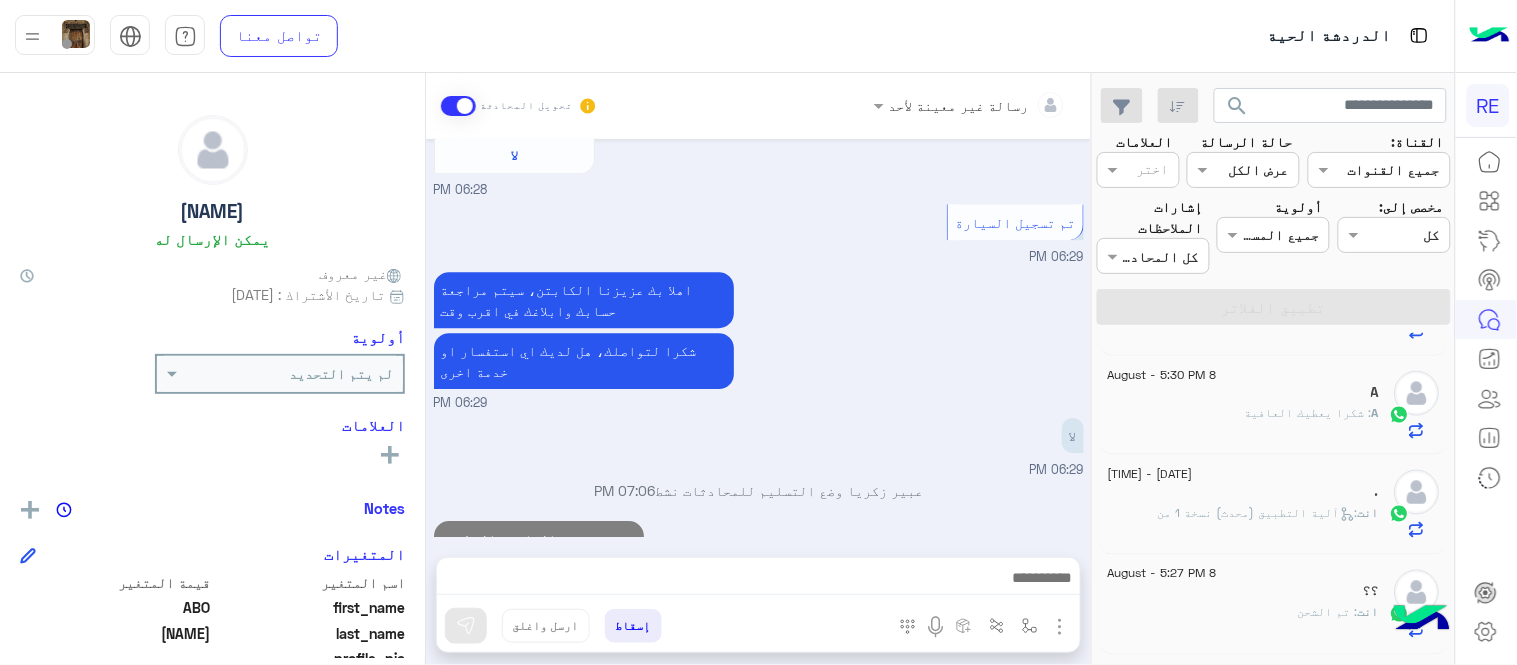 scroll, scrollTop: 808, scrollLeft: 0, axis: vertical 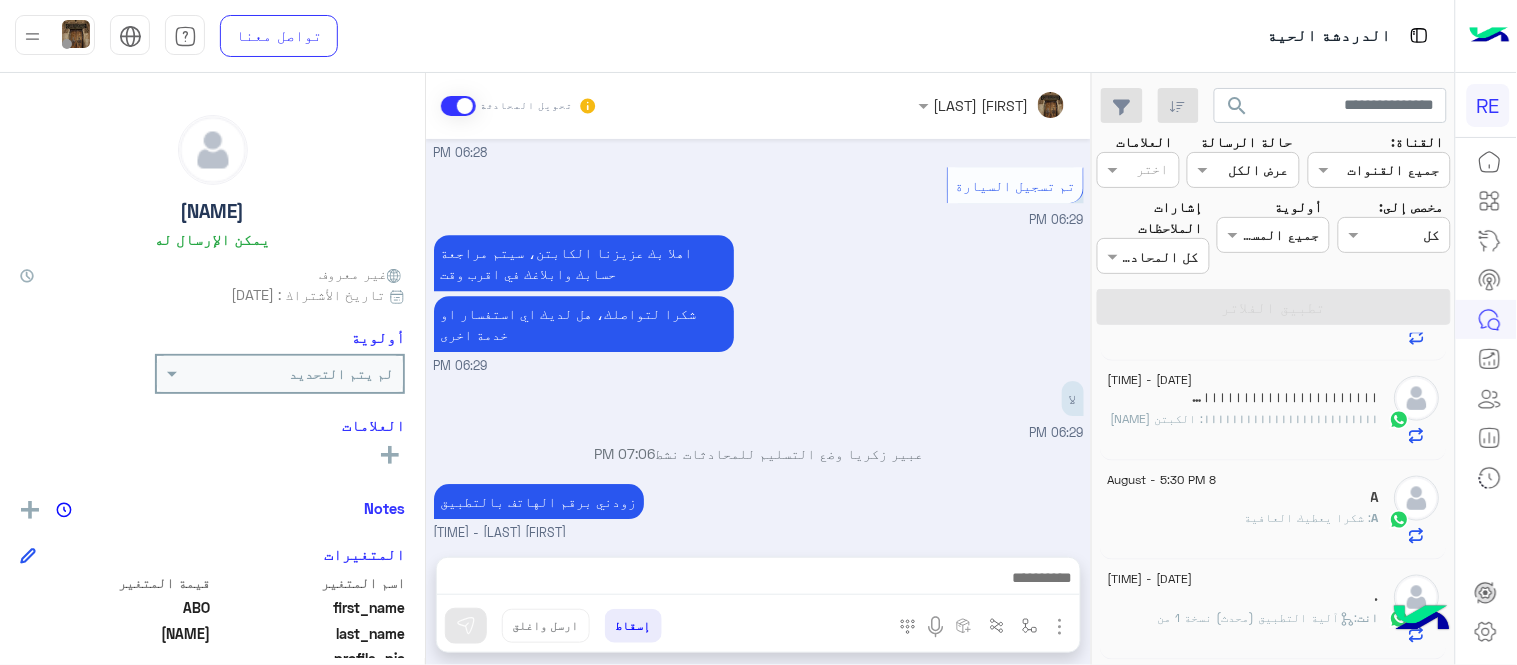 click on ": الكبتن [NAME]" 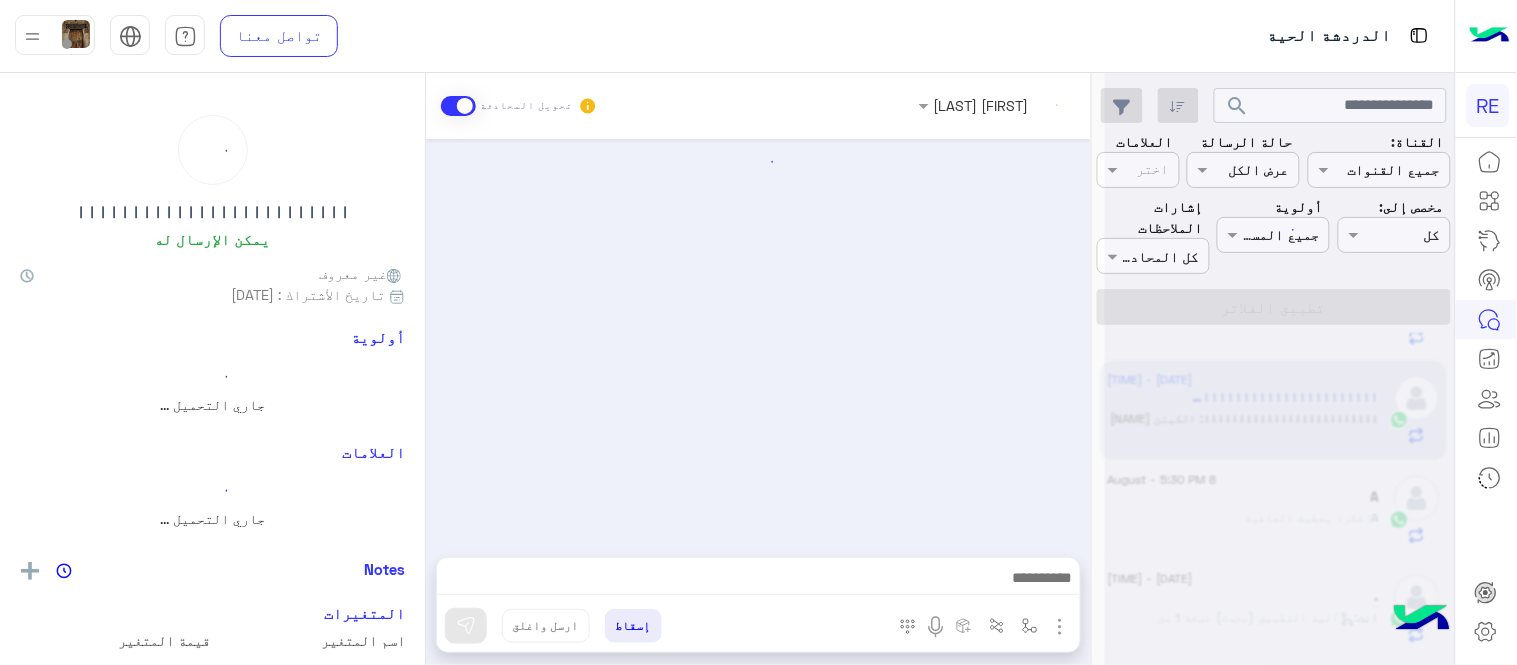 scroll, scrollTop: 0, scrollLeft: 0, axis: both 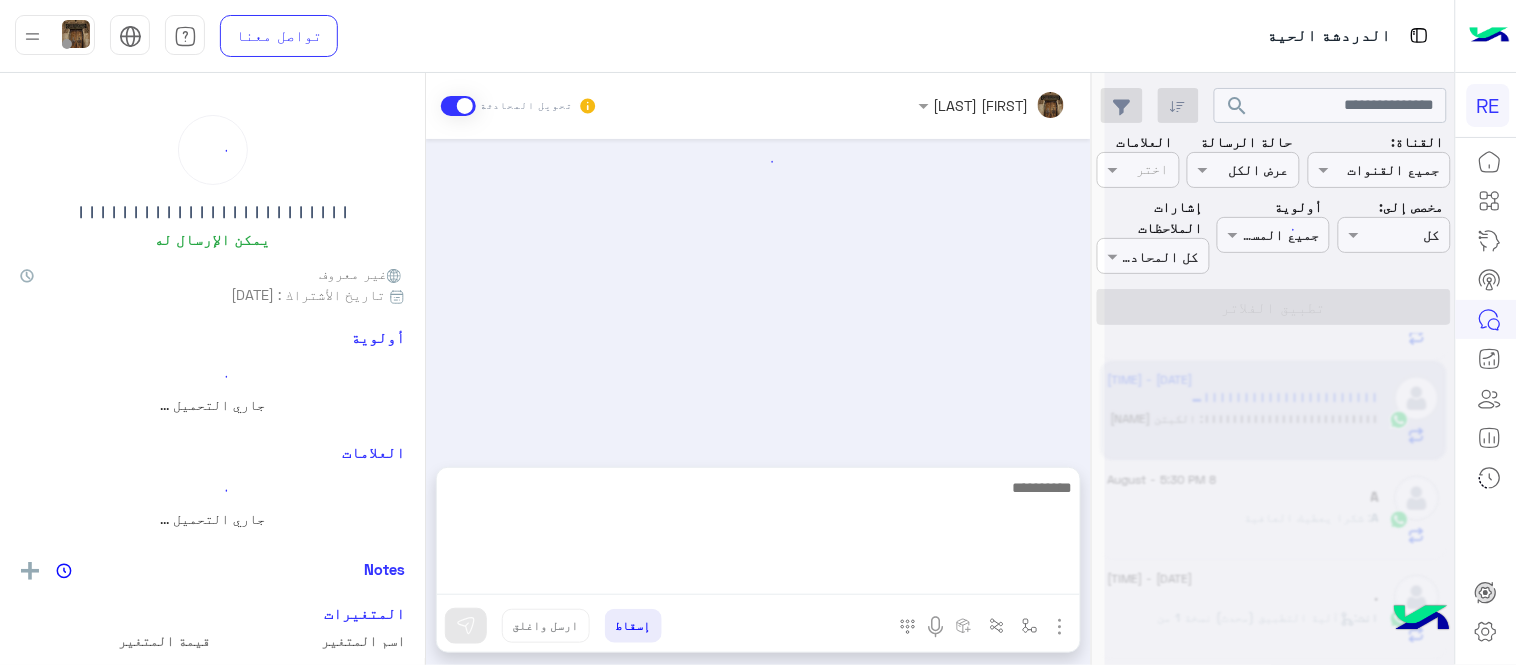 click at bounding box center (758, 535) 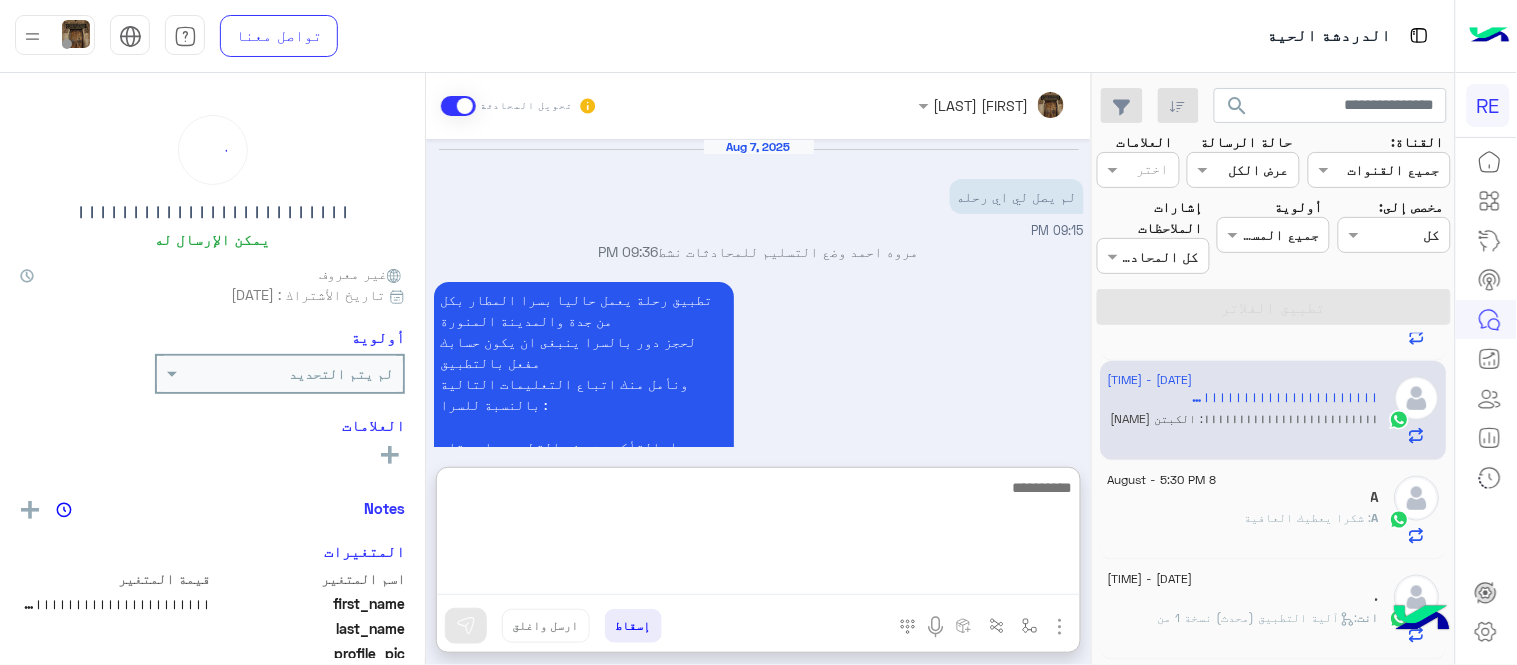 scroll, scrollTop: 1054, scrollLeft: 0, axis: vertical 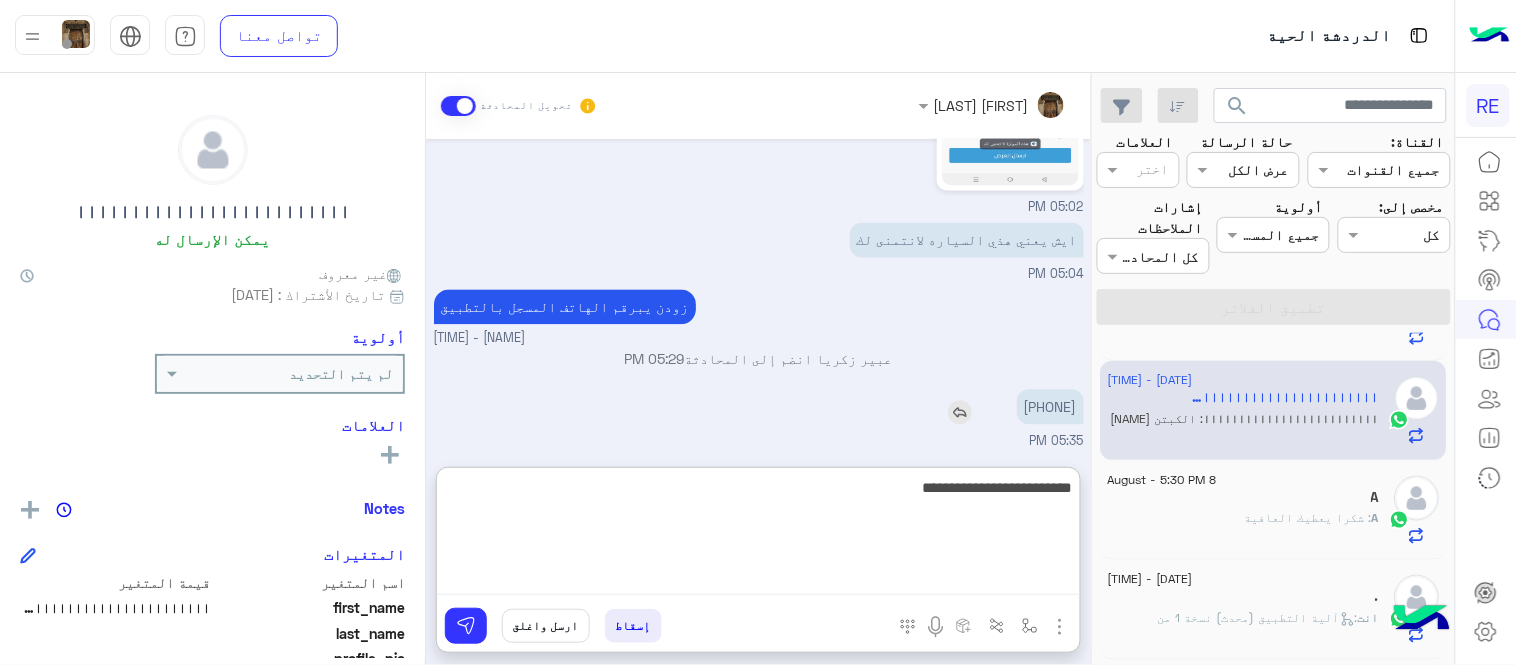 type on "**********" 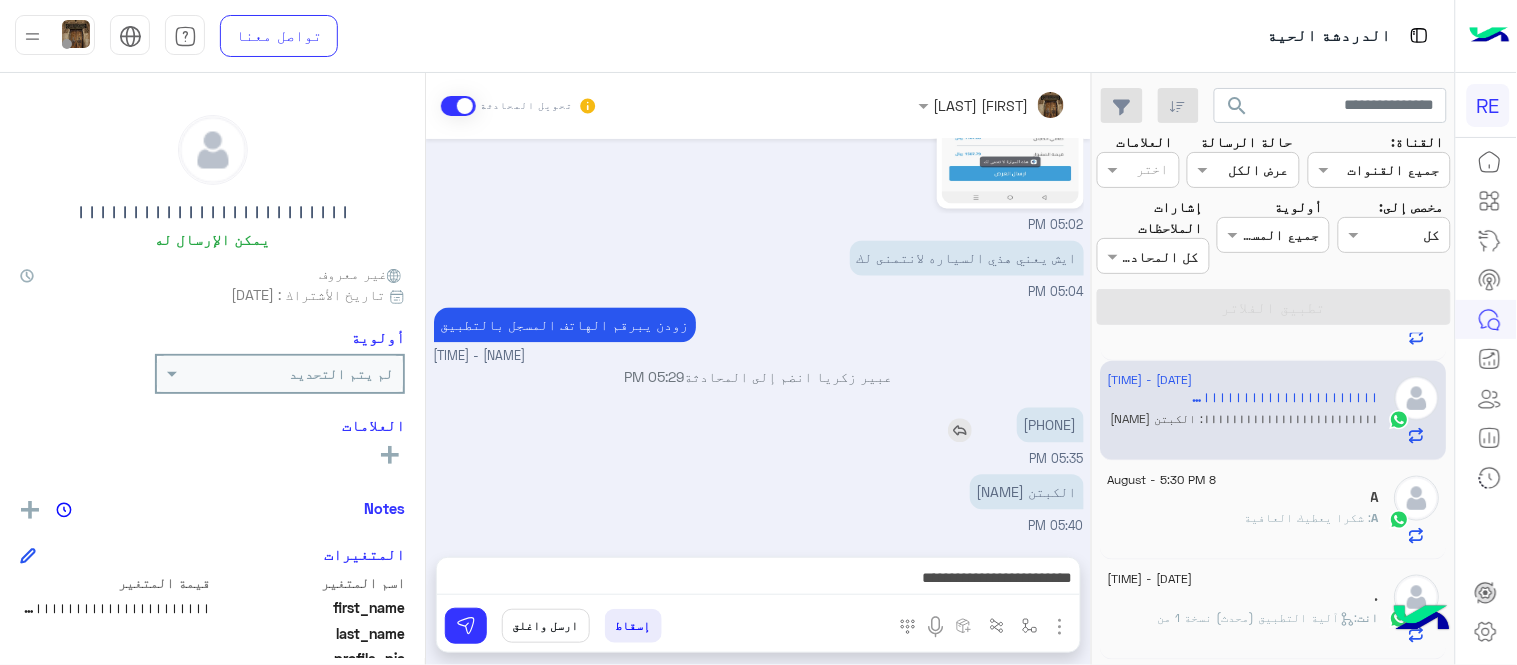 click on "[DATE] لم يصل لي اي رحله [TIME] [FIRST] [LAST] [ACTION] [STATUS] [TIME] تطبيق رحلة يعمل حاليا بسرا المطار بكل من جدة والمدينة المنورة لحجز دور بالسرا ينبغى ان يكون حسابك مفعل بالتطبيق ونأمل منك اتباع التعليمات التالية بالنسبة للسرا : ١- التأكد من وضع التطبيق على متاح ٢- التواجد بمنطقة السرا عند مواقف اوبر وكريم ٣- التأكد من تفعيل الموقع (GPS) ووضعه على خيار دئماً ٤- فتح التطبيق خلال ١٥ دقيقة او عند وصول اشعار التنبيه ملاحظة: - الضغط على زر تحديث باستمرار يؤدي الى خروجك - الخروج من منطقة السرا تؤدي الى خروجك من السرا [FIRST] [LAST] - [TIME] [TIME] [DATE] [TIME]" at bounding box center [758, 338] 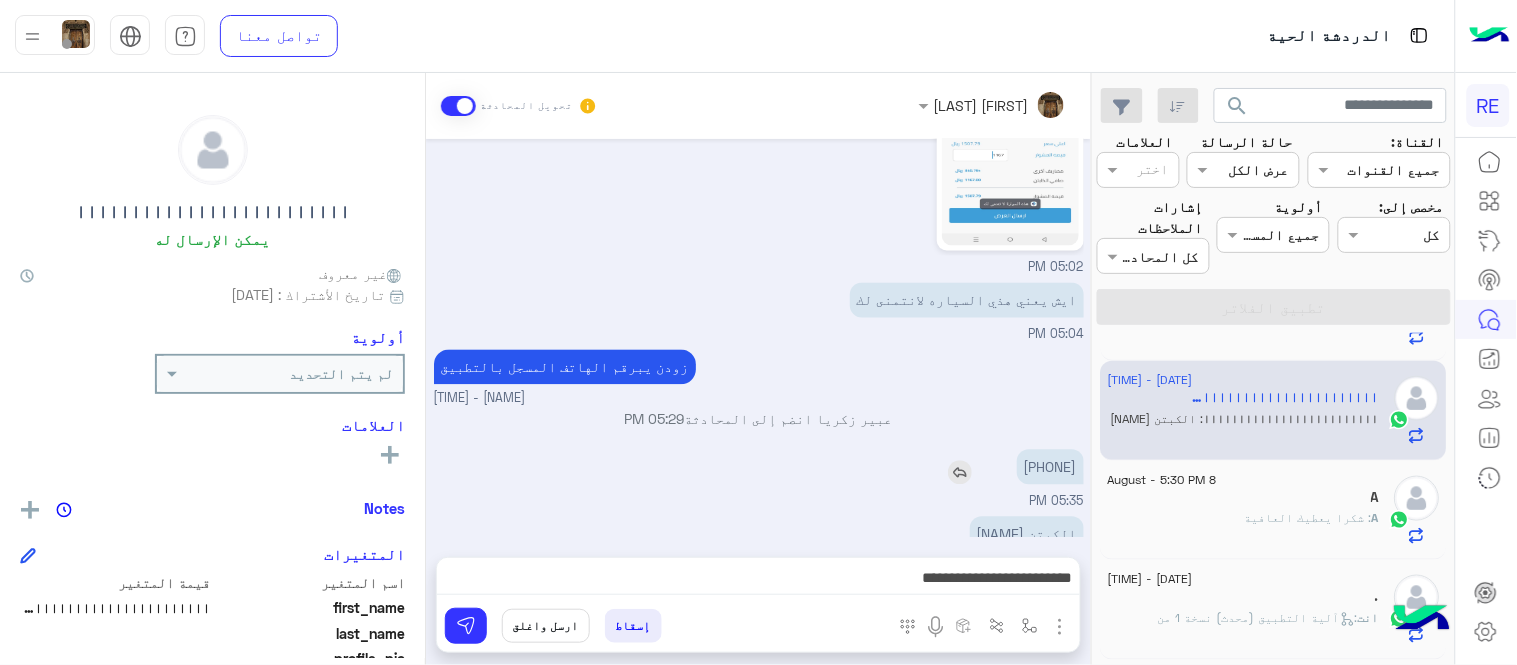 scroll, scrollTop: 971, scrollLeft: 0, axis: vertical 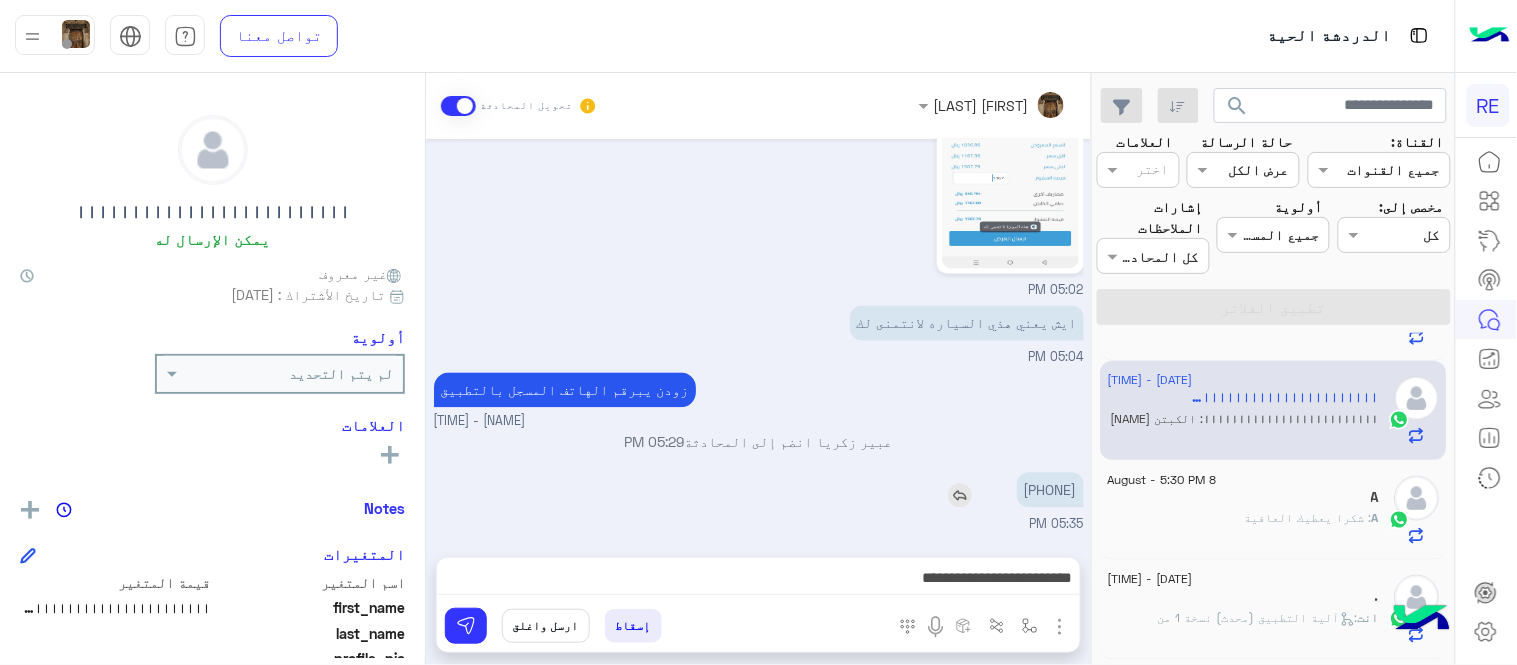 drag, startPoint x: 1008, startPoint y: 327, endPoint x: 1028, endPoint y: 430, distance: 104.92378 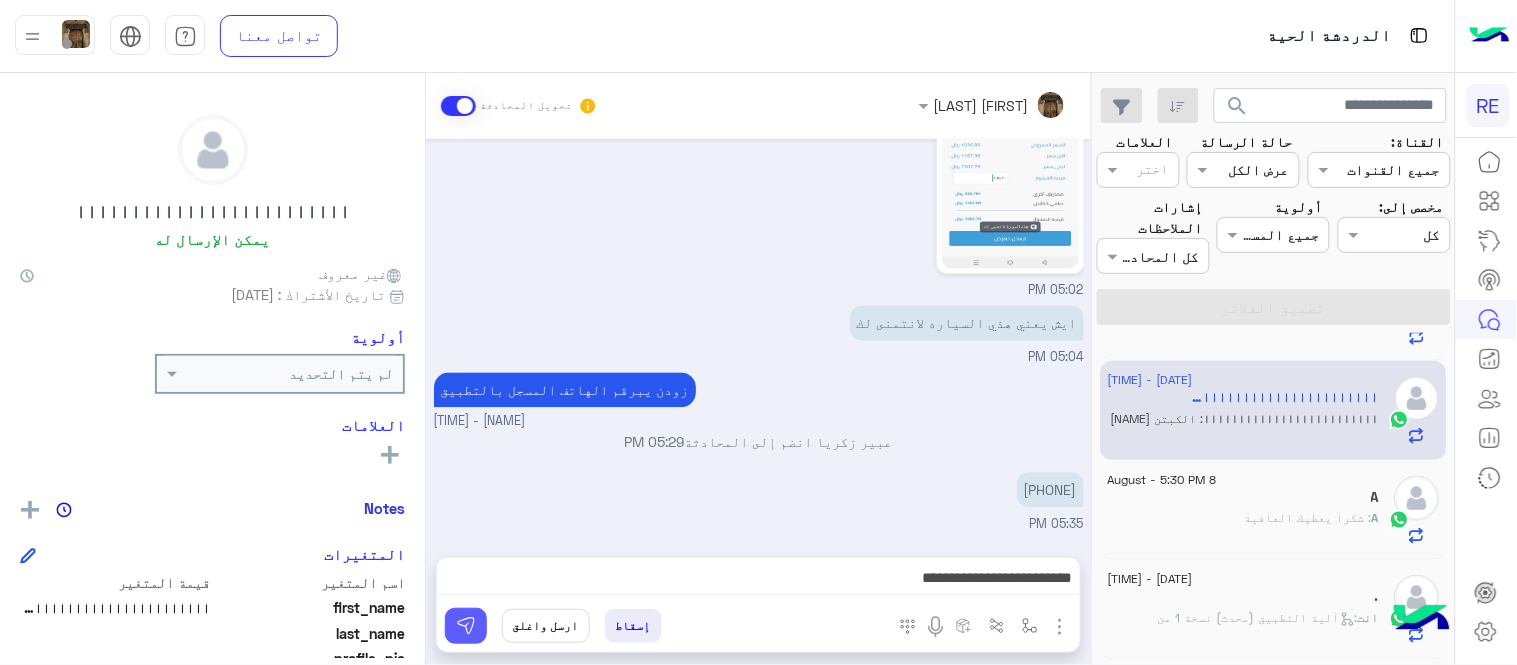 click at bounding box center (466, 626) 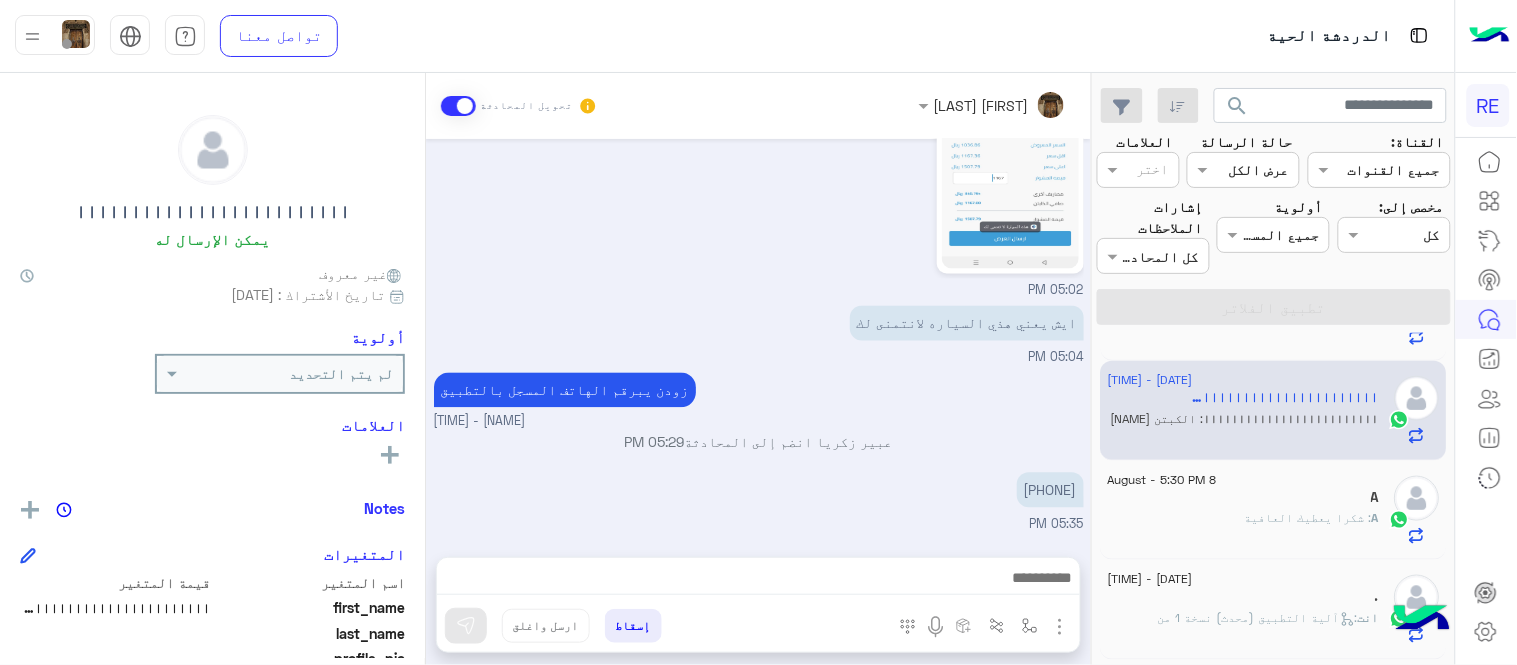 scroll, scrollTop: 1034, scrollLeft: 0, axis: vertical 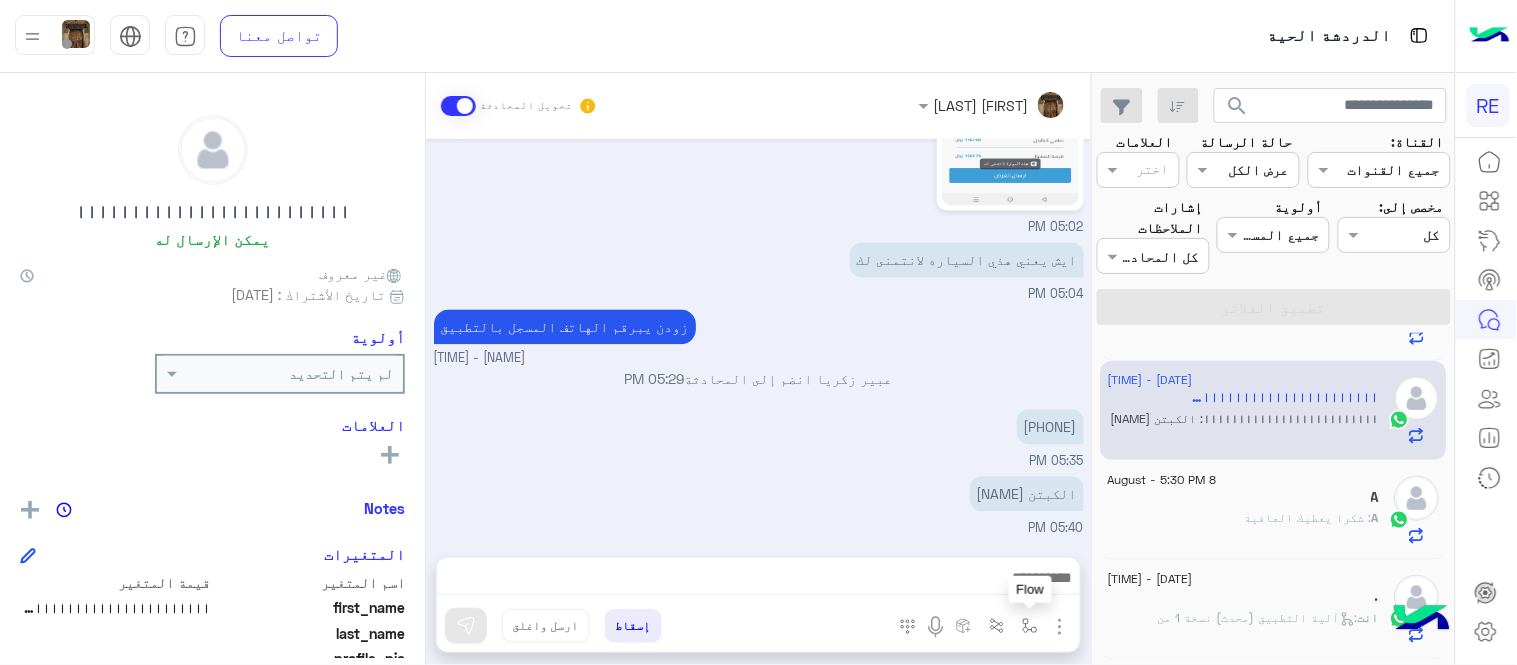 click at bounding box center [1030, 625] 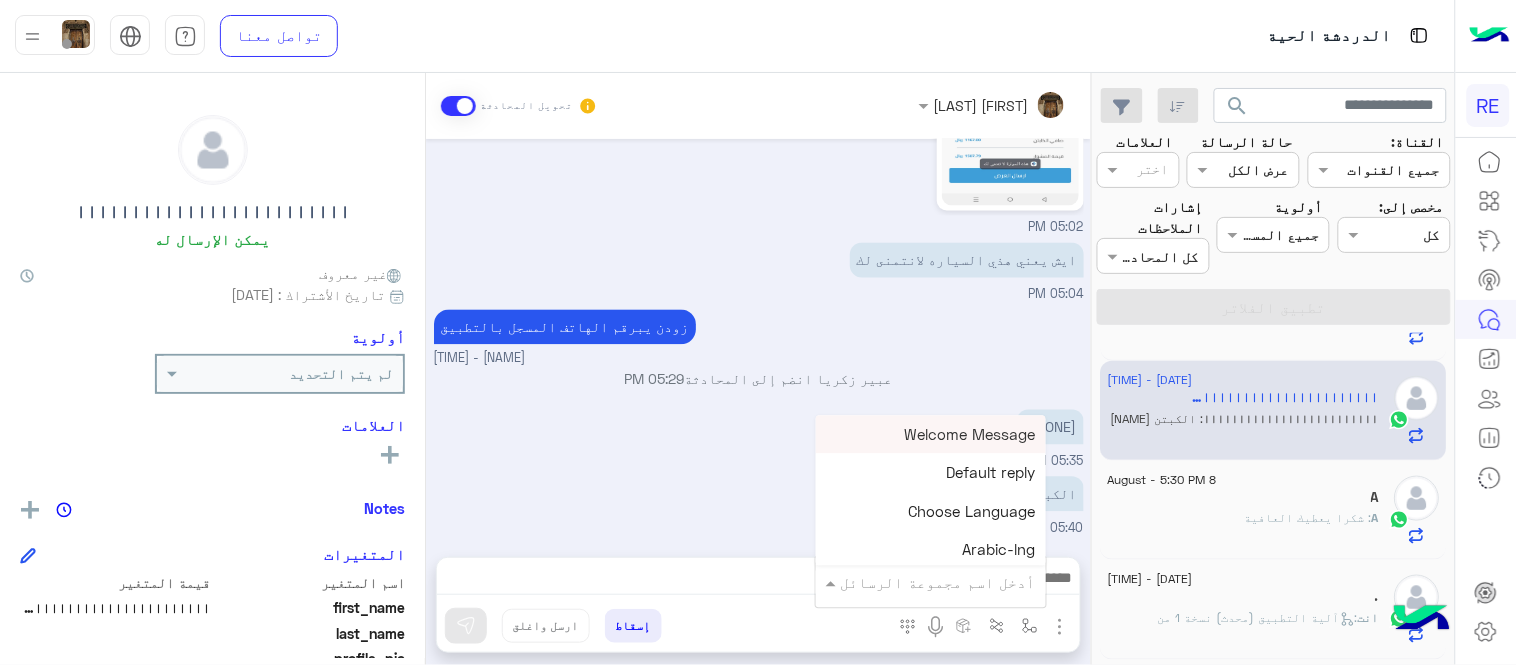 click at bounding box center (959, 582) 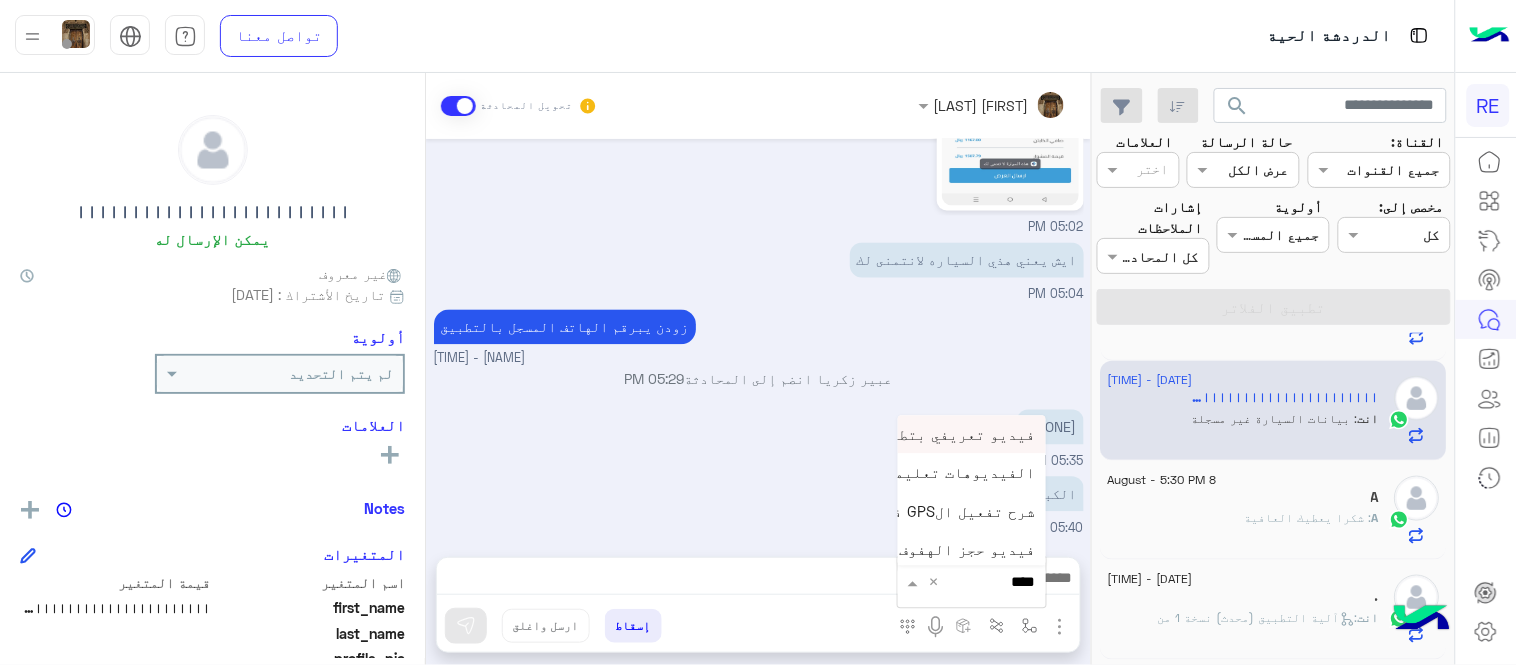 type on "*****" 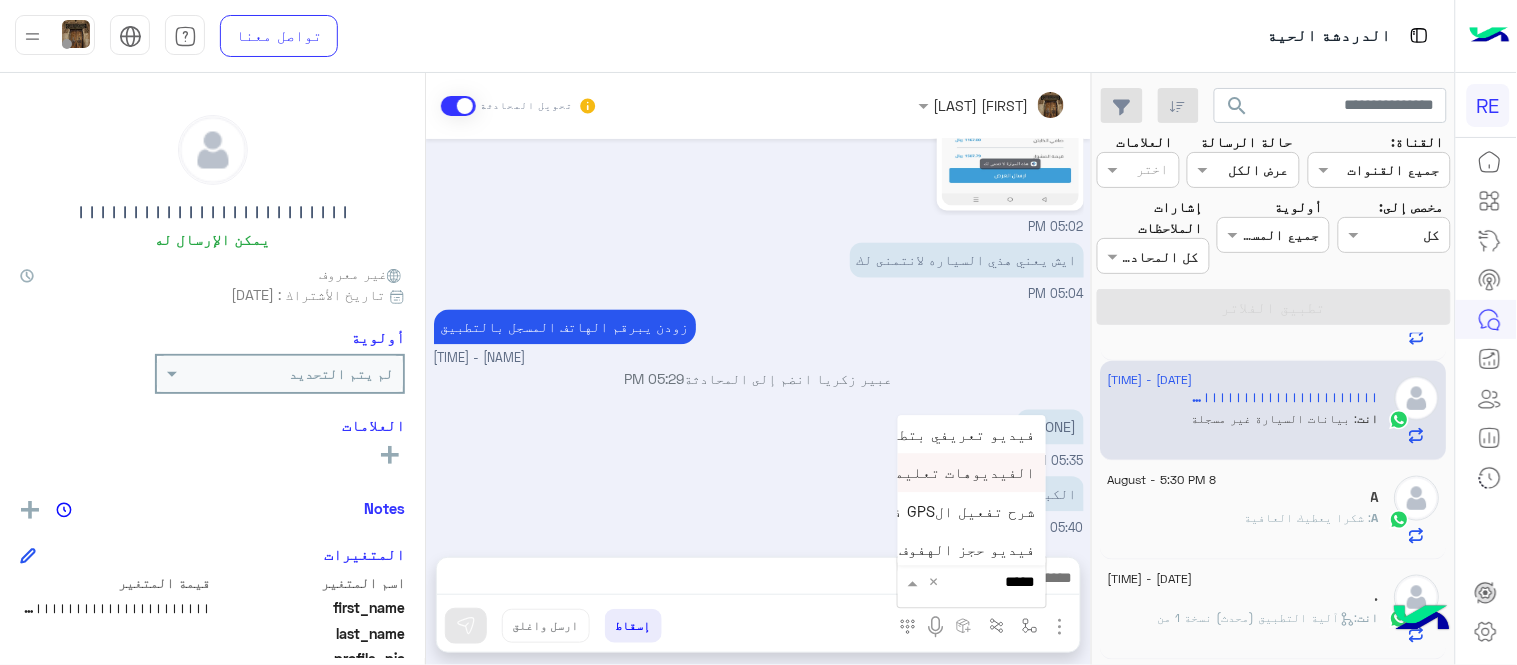 scroll, scrollTop: 81, scrollLeft: 0, axis: vertical 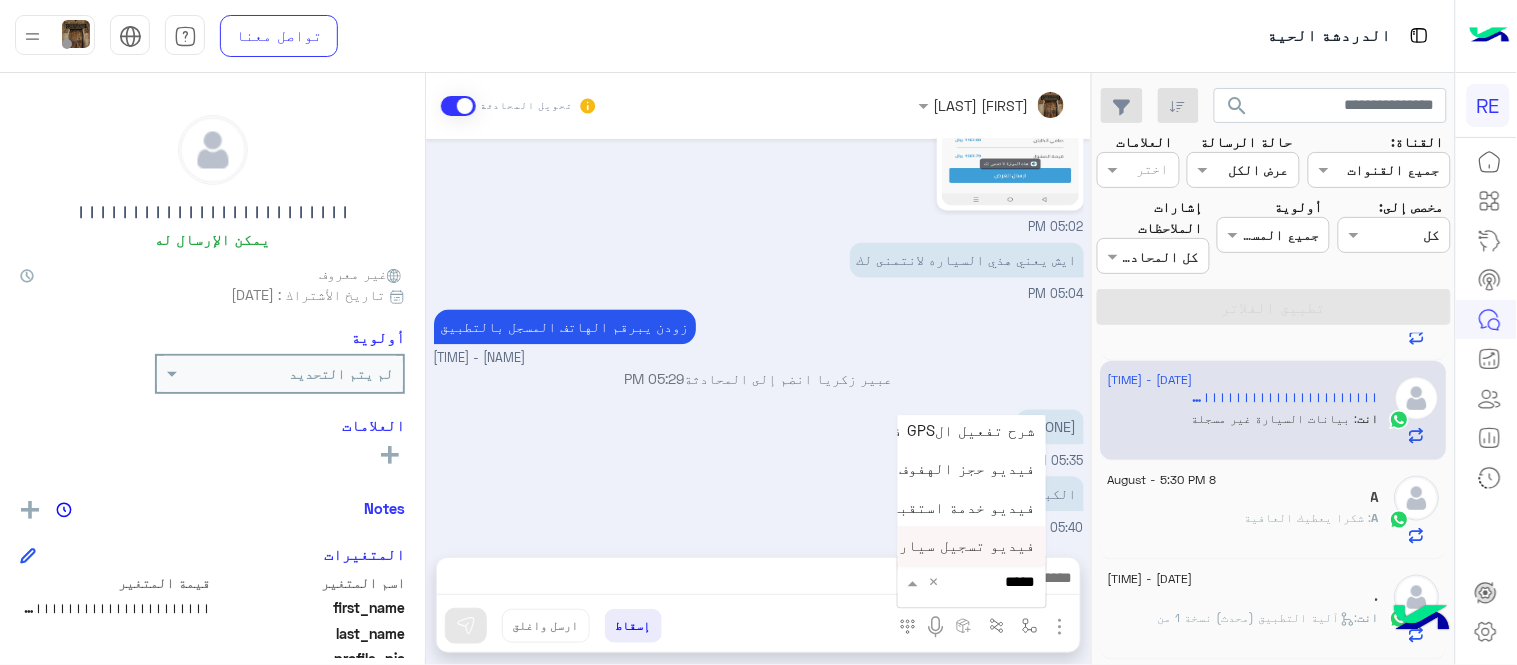 click on "فيديو تسجيل سيارة" at bounding box center [972, 546] 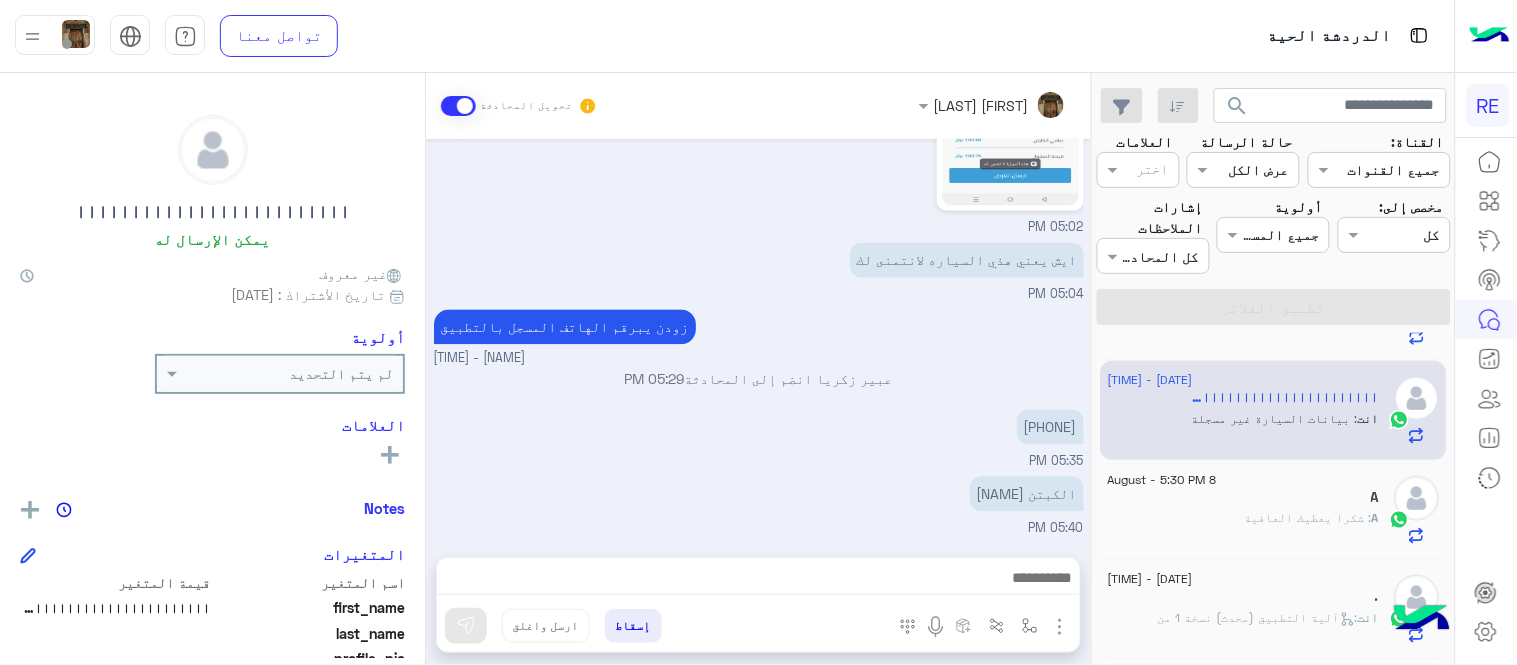 type on "**********" 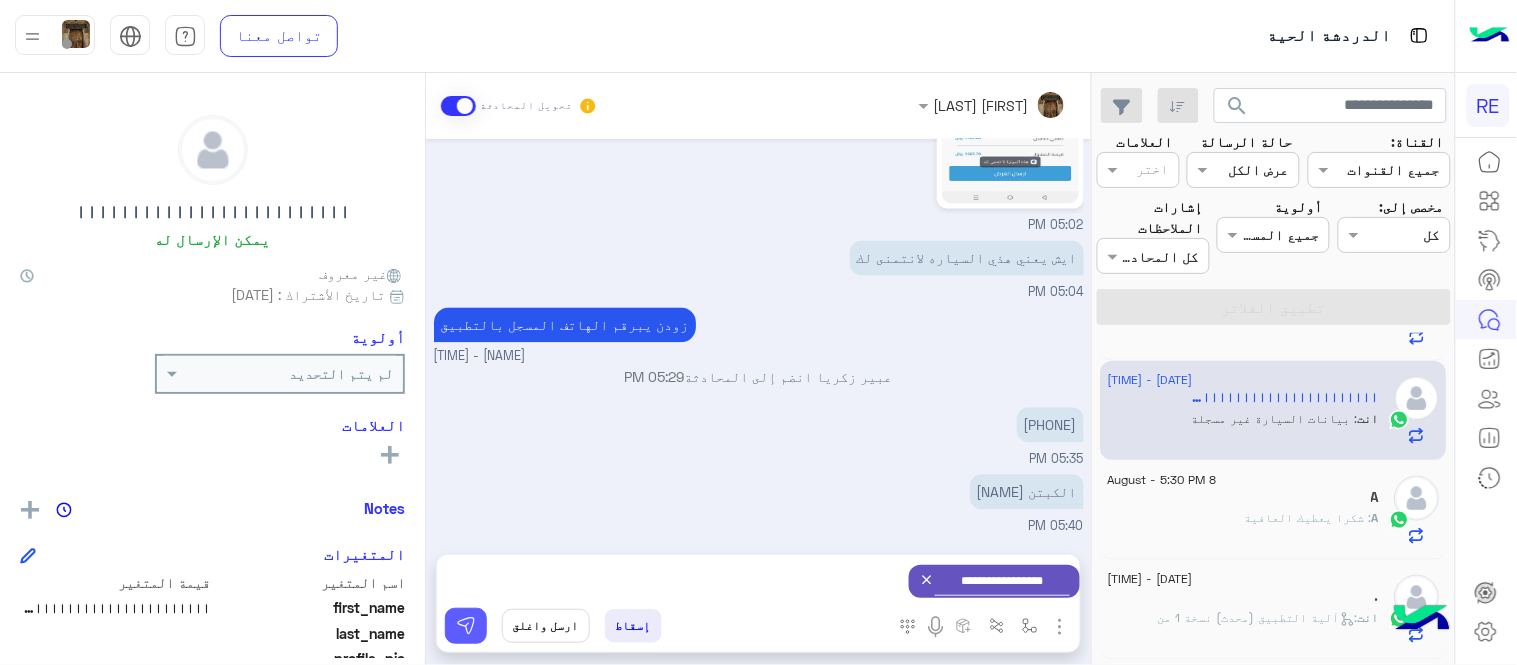 click at bounding box center (466, 626) 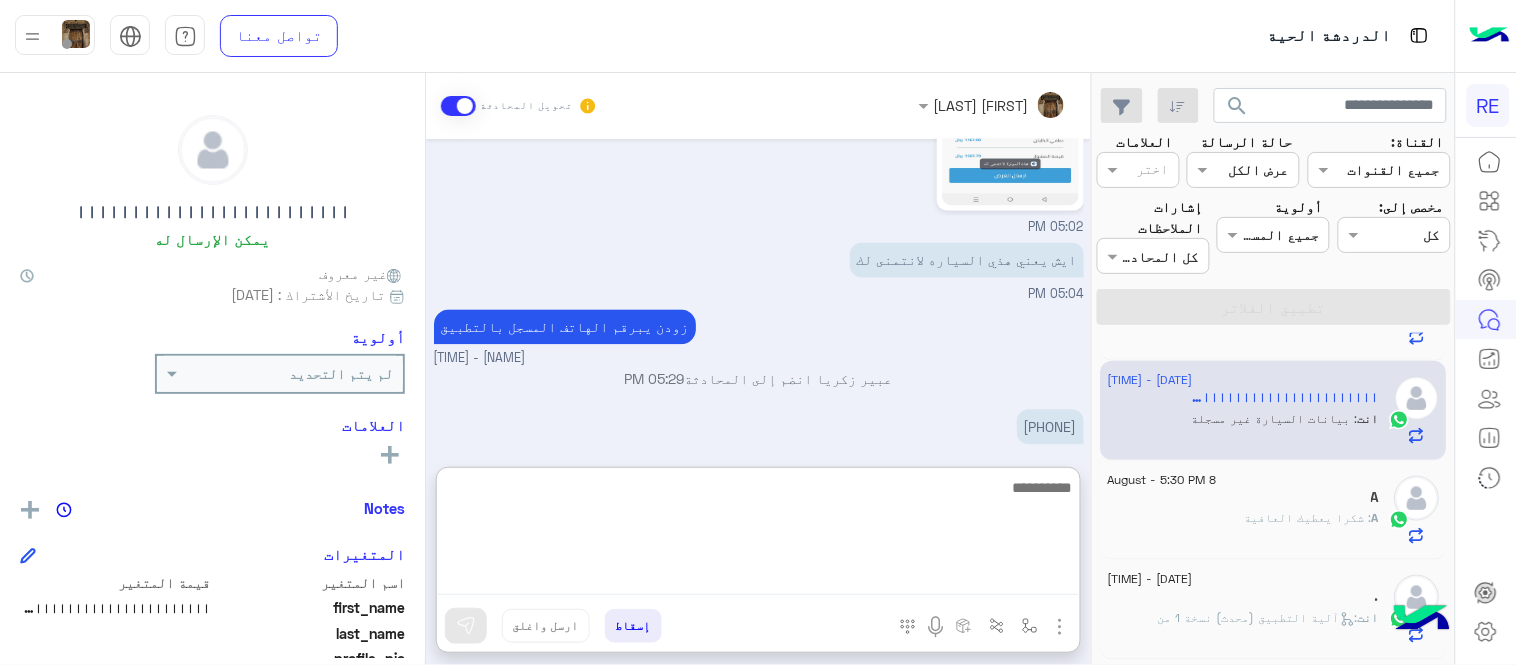 scroll, scrollTop: 1054, scrollLeft: 0, axis: vertical 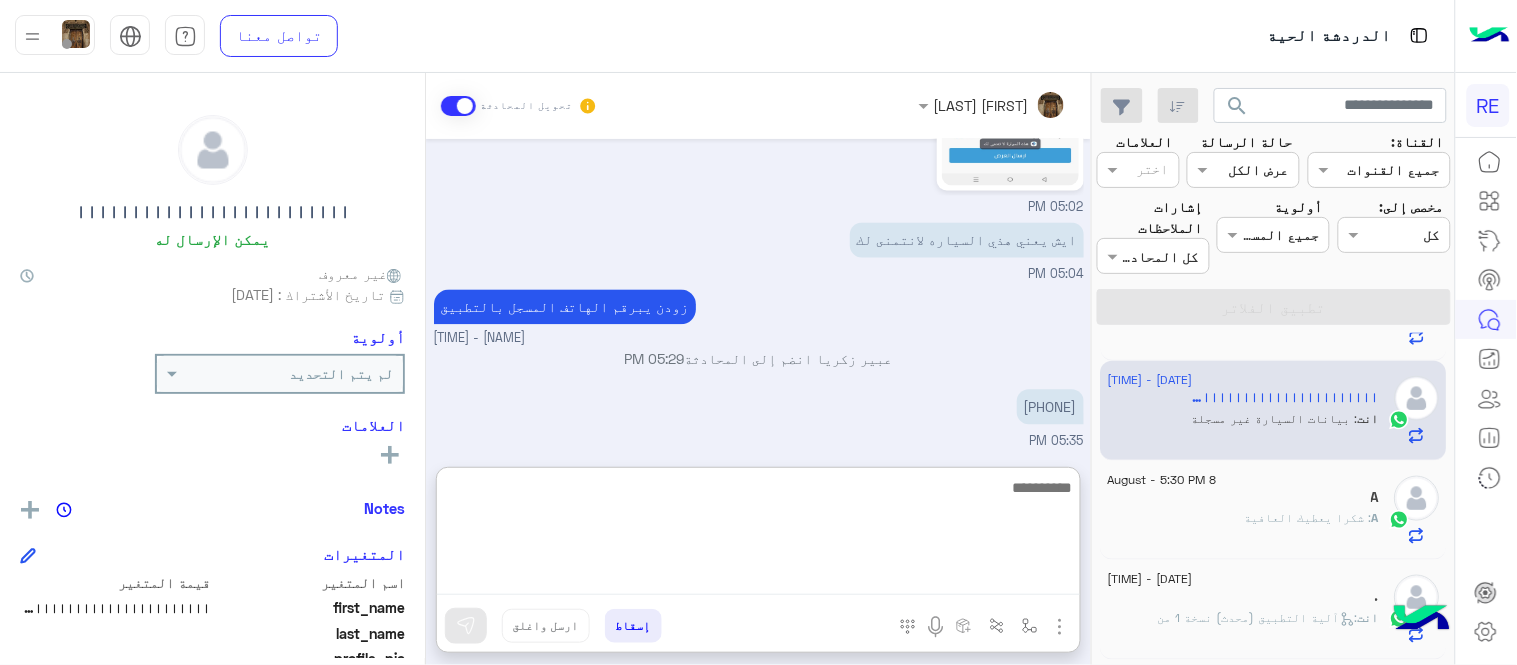 click at bounding box center [758, 535] 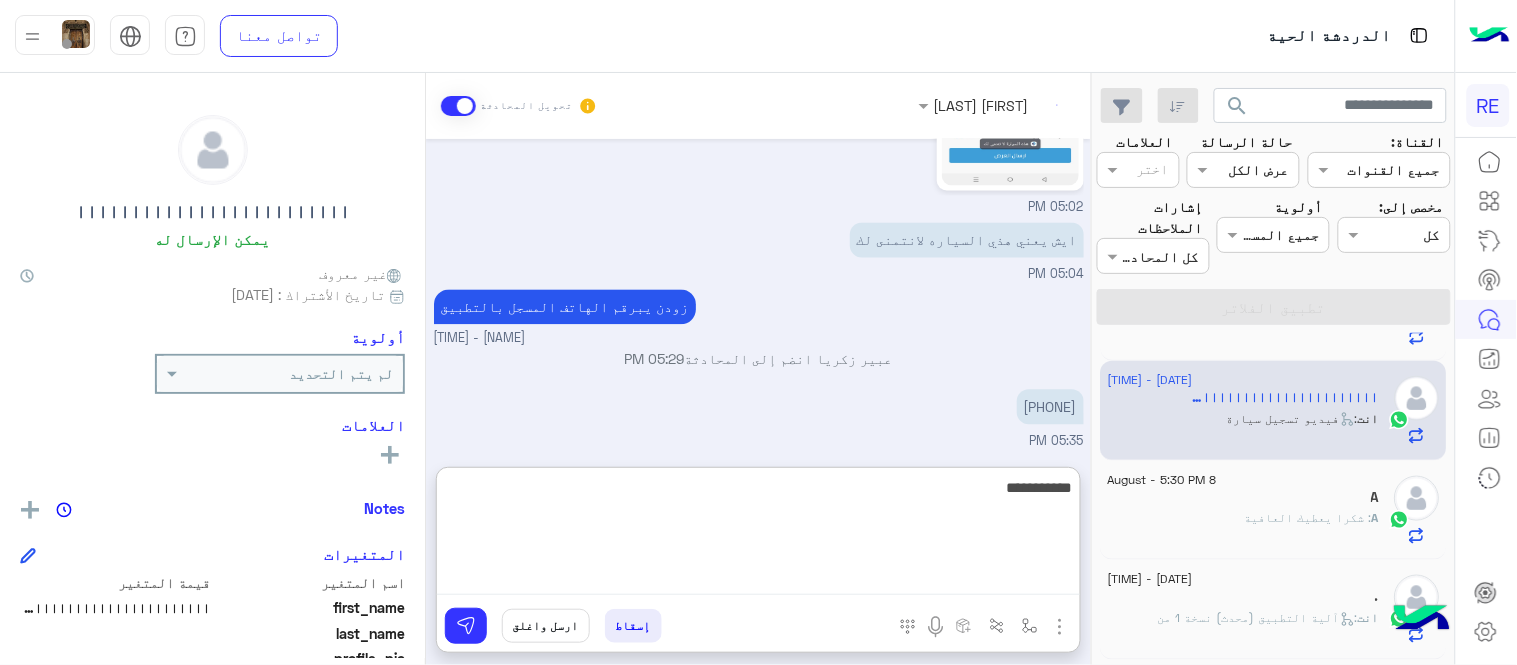 scroll, scrollTop: 1303, scrollLeft: 0, axis: vertical 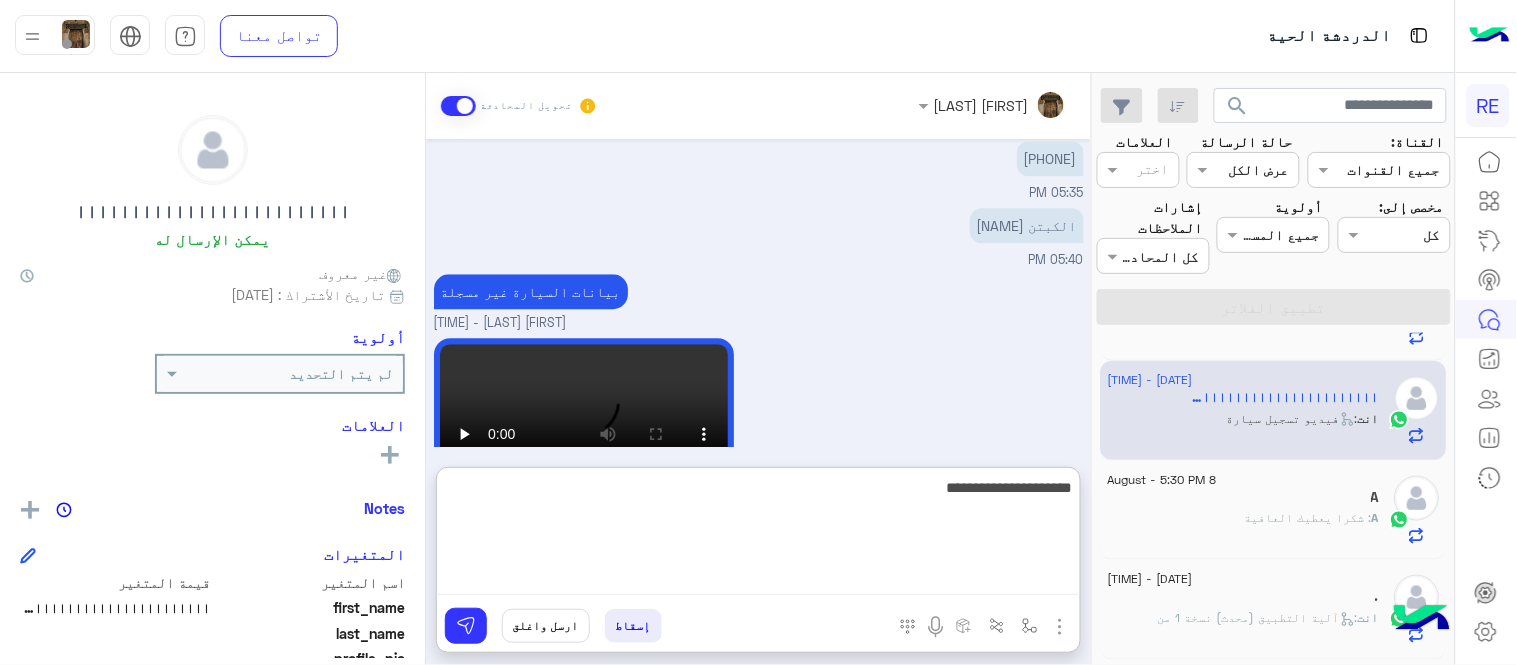 type on "**********" 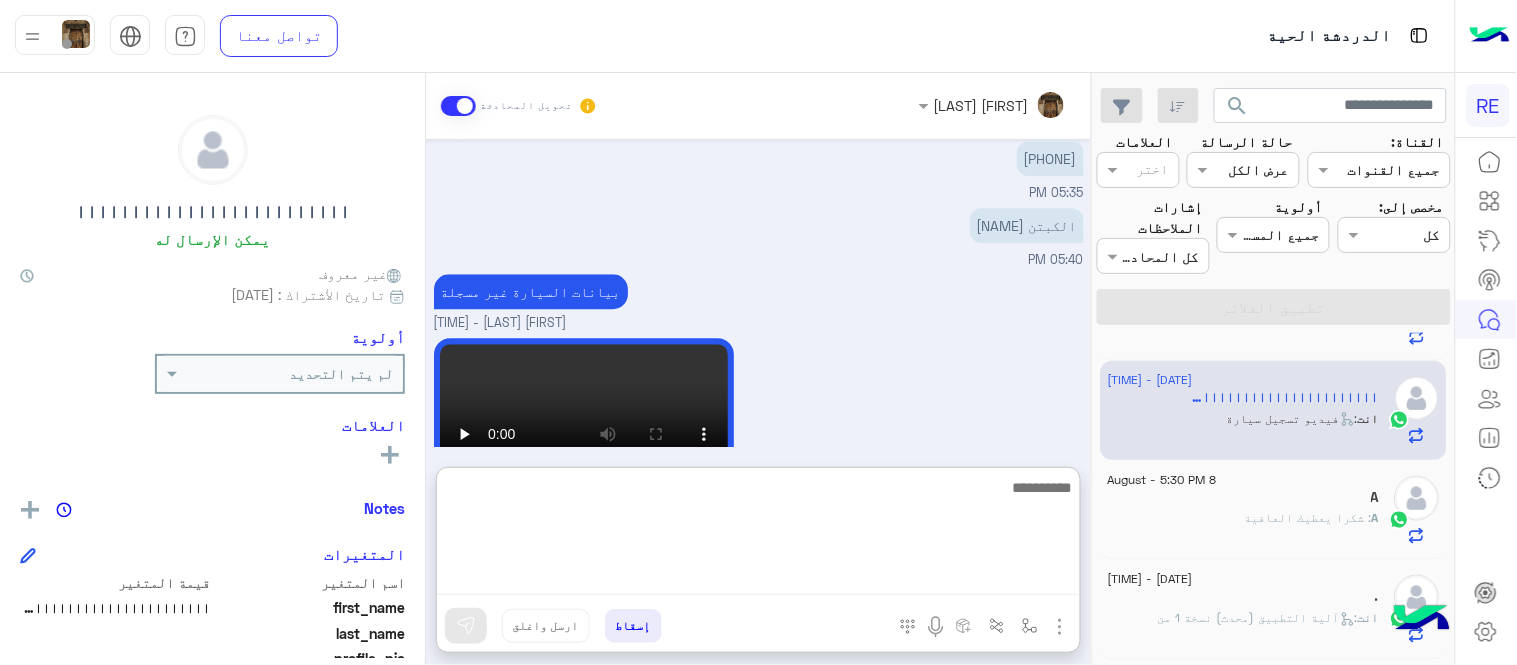scroll, scrollTop: 1367, scrollLeft: 0, axis: vertical 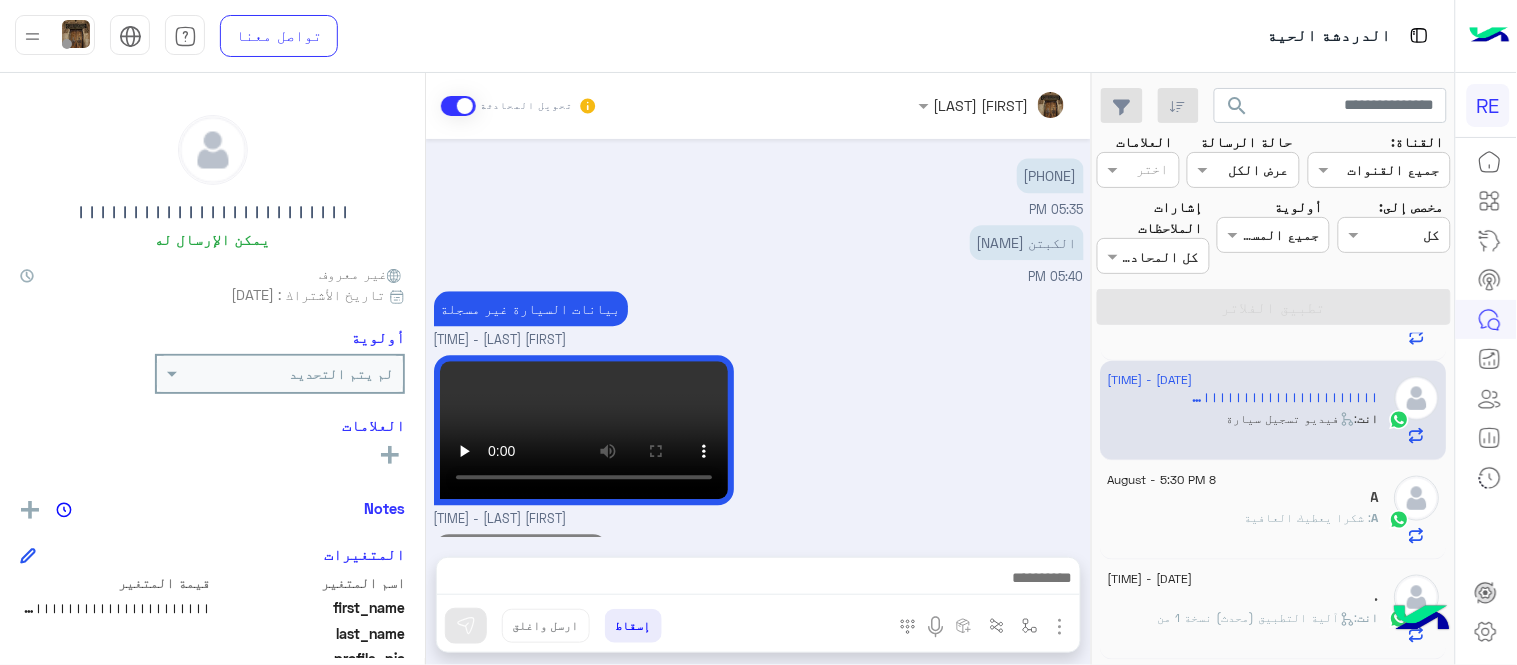 click on "[DATE] لم يصل لي اي رحله [TIME] [FIRST] [LAST] [ACTION] [STATUS] [TIME] تطبيق رحلة يعمل حاليا بسرا المطار بكل من جدة والمدينة المنورة لحجز دور بالسرا ينبغى ان يكون حسابك مفعل بالتطبيق ونأمل منك اتباع التعليمات التالية بالنسبة للسرا : ١- التأكد من وضع التطبيق على متاح ٢- التواجد بمنطقة السرا عند مواقف اوبر وكريم ٣- التأكد من تفعيل الموقع (GPS) ووضعه على خيار دئماً ٤- فتح التطبيق خلال ١٥ دقيقة او عند وصول اشعار التنبيه ملاحظة: - الضغط على زر تحديث باستمرار يؤدي الى خروجك - الخروج من منطقة السرا تؤدي الى خروجك من السرا [FIRST] [LAST] - [TIME] [TIME] [DATE] [TIME]" at bounding box center (758, 338) 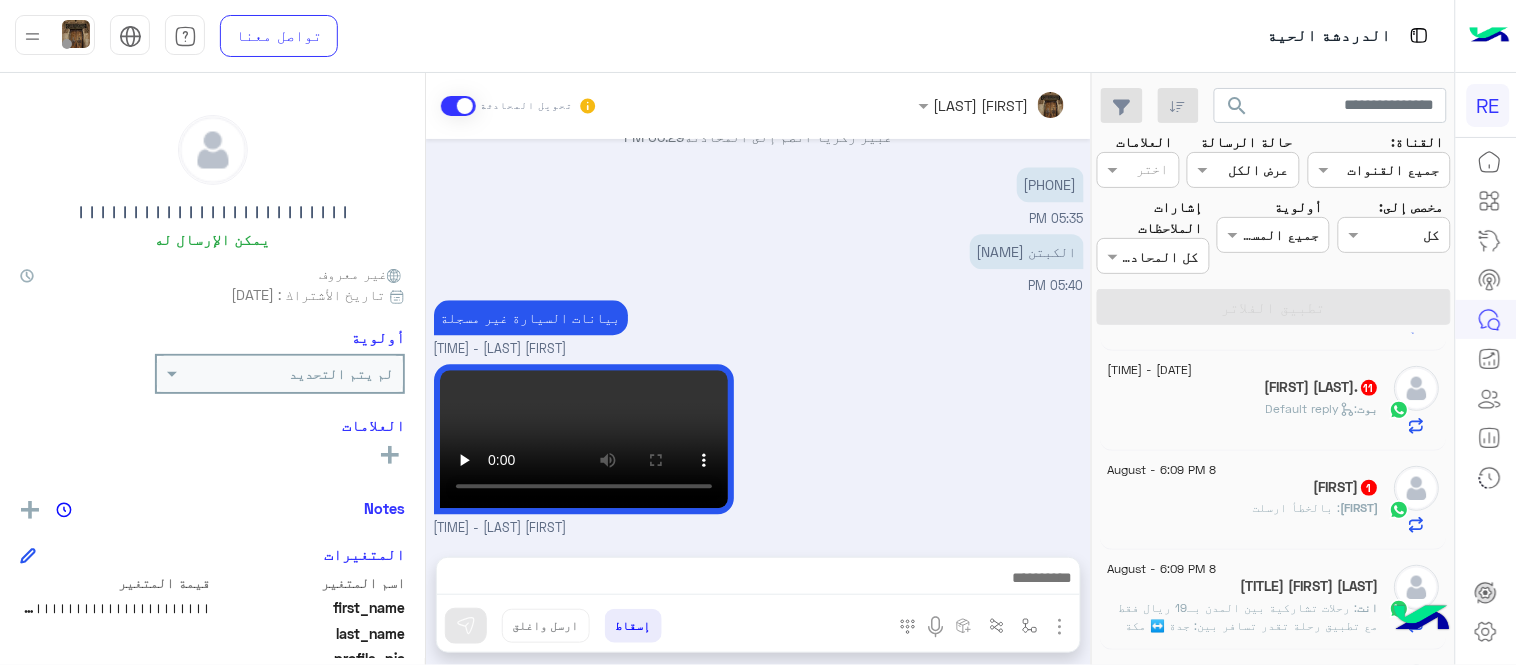 scroll, scrollTop: 268, scrollLeft: 0, axis: vertical 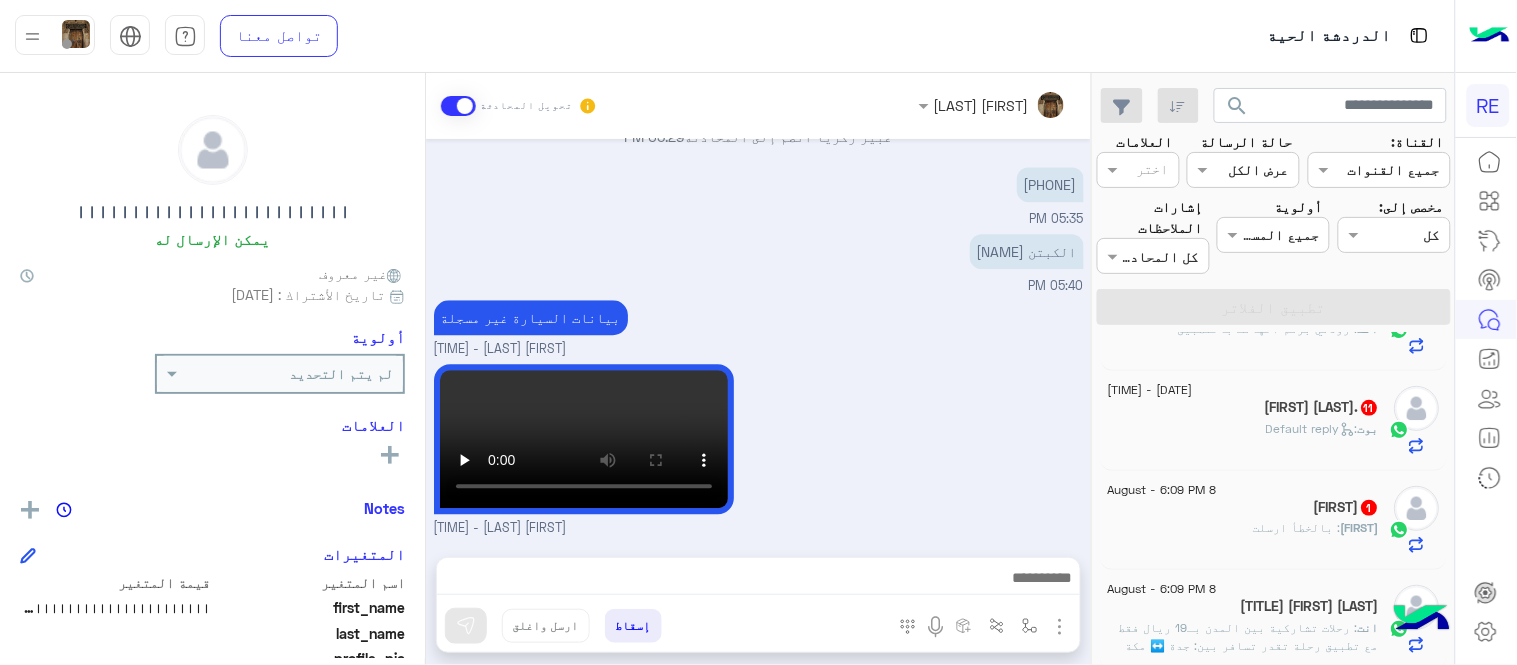 click on "[NAME]   1" 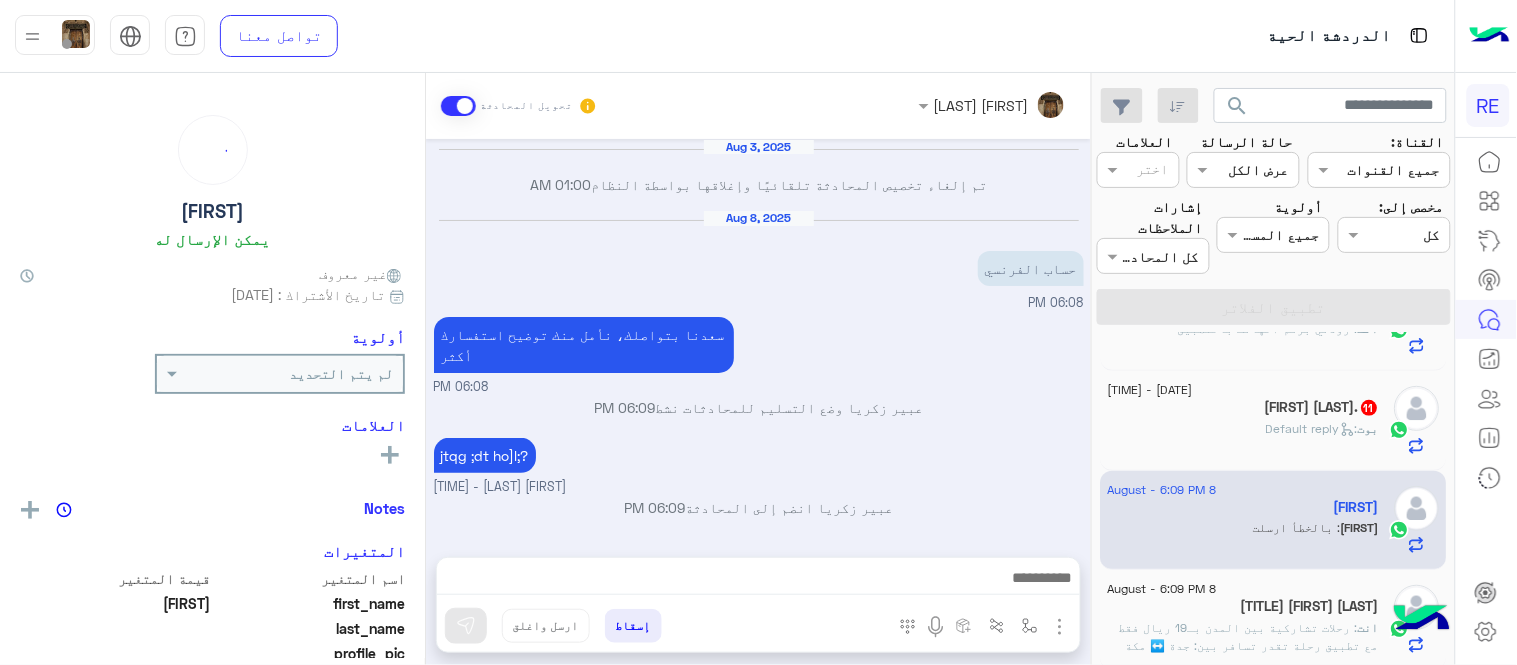 scroll, scrollTop: 105, scrollLeft: 0, axis: vertical 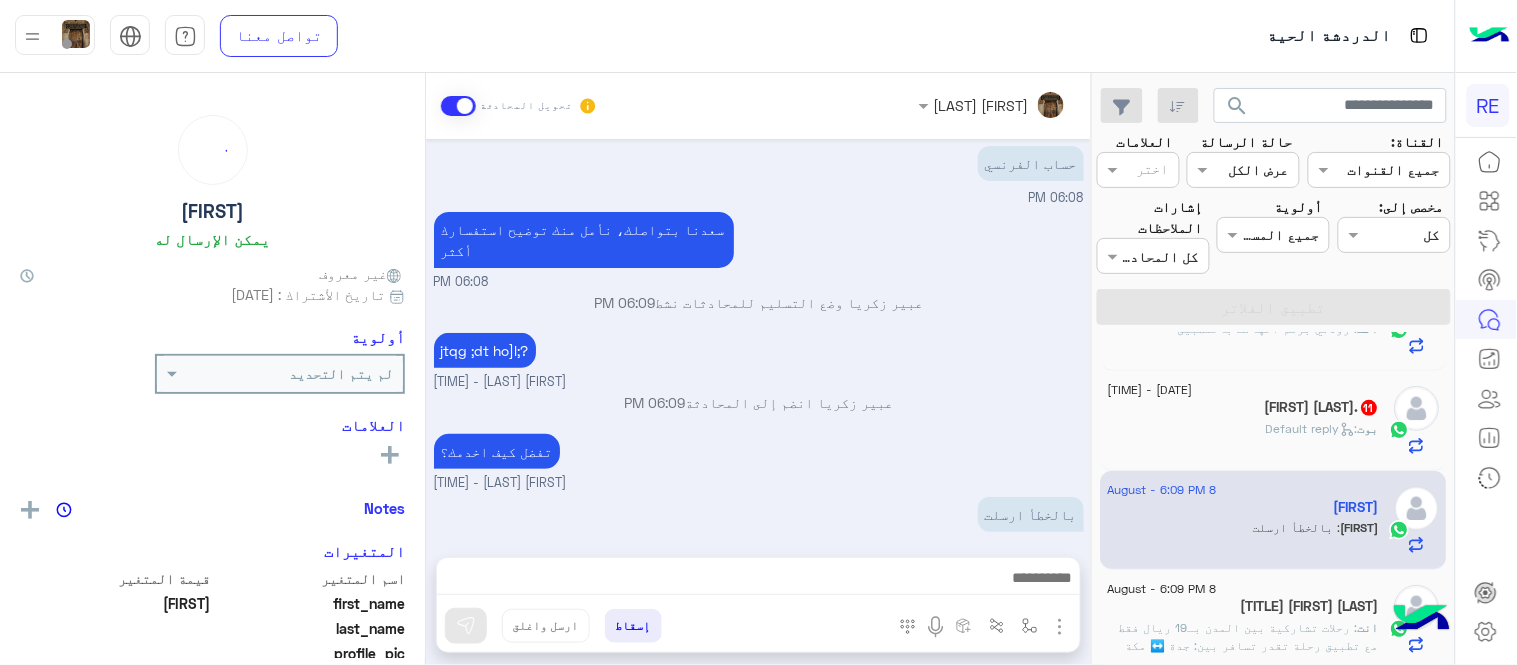 click on "بوت :   Default reply" 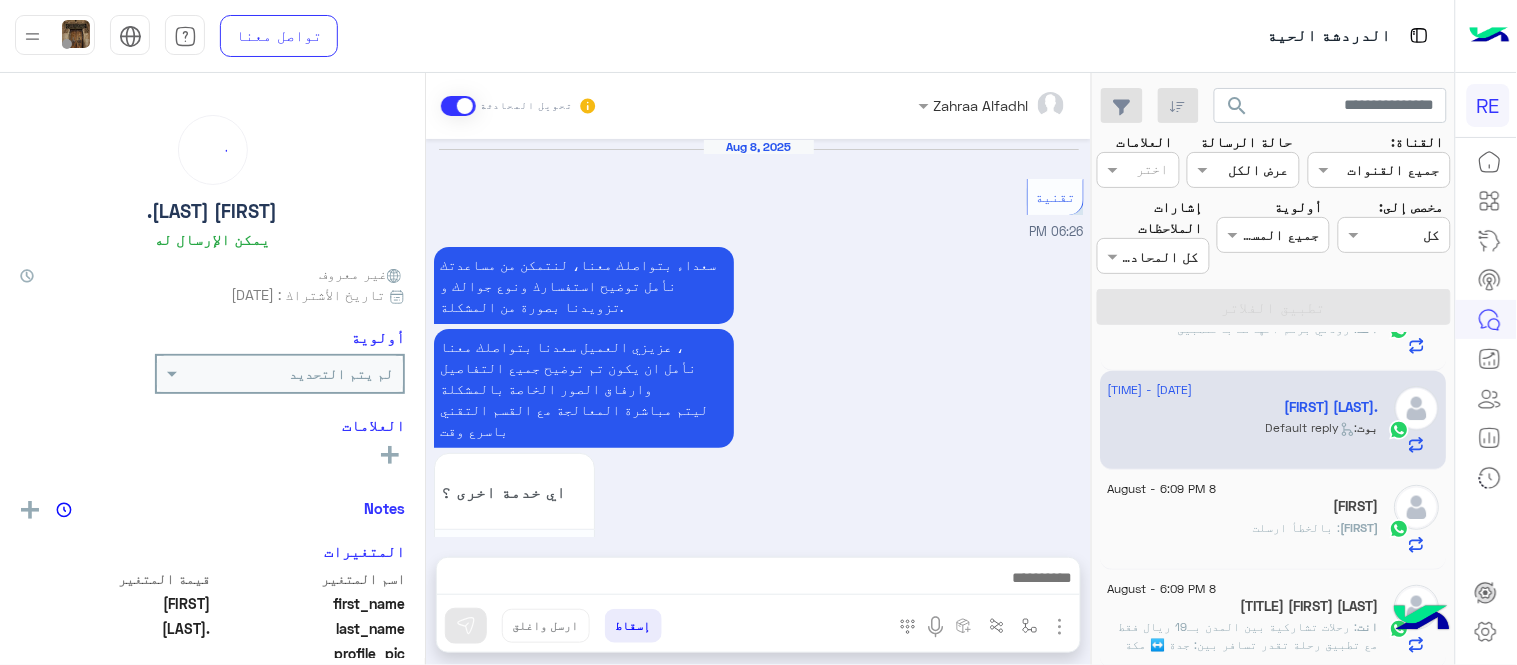 scroll, scrollTop: 1084, scrollLeft: 0, axis: vertical 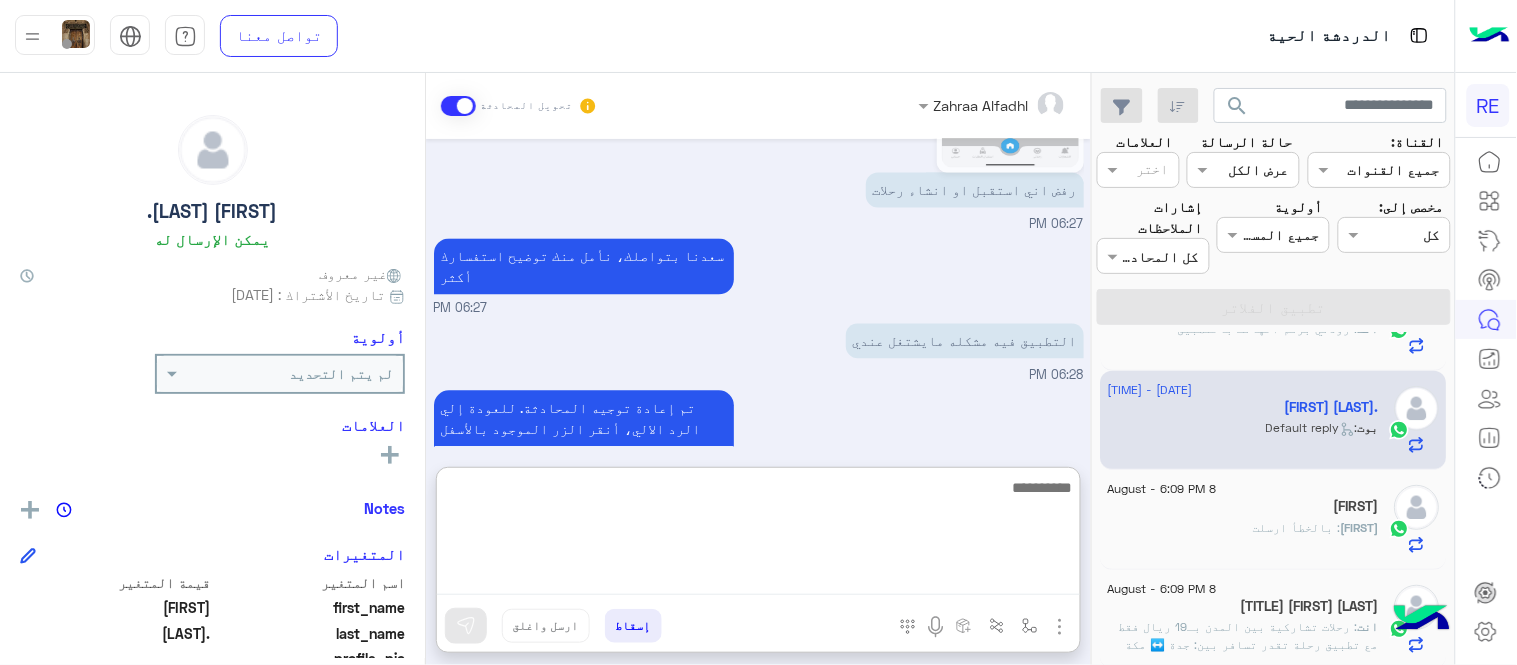 click at bounding box center [758, 535] 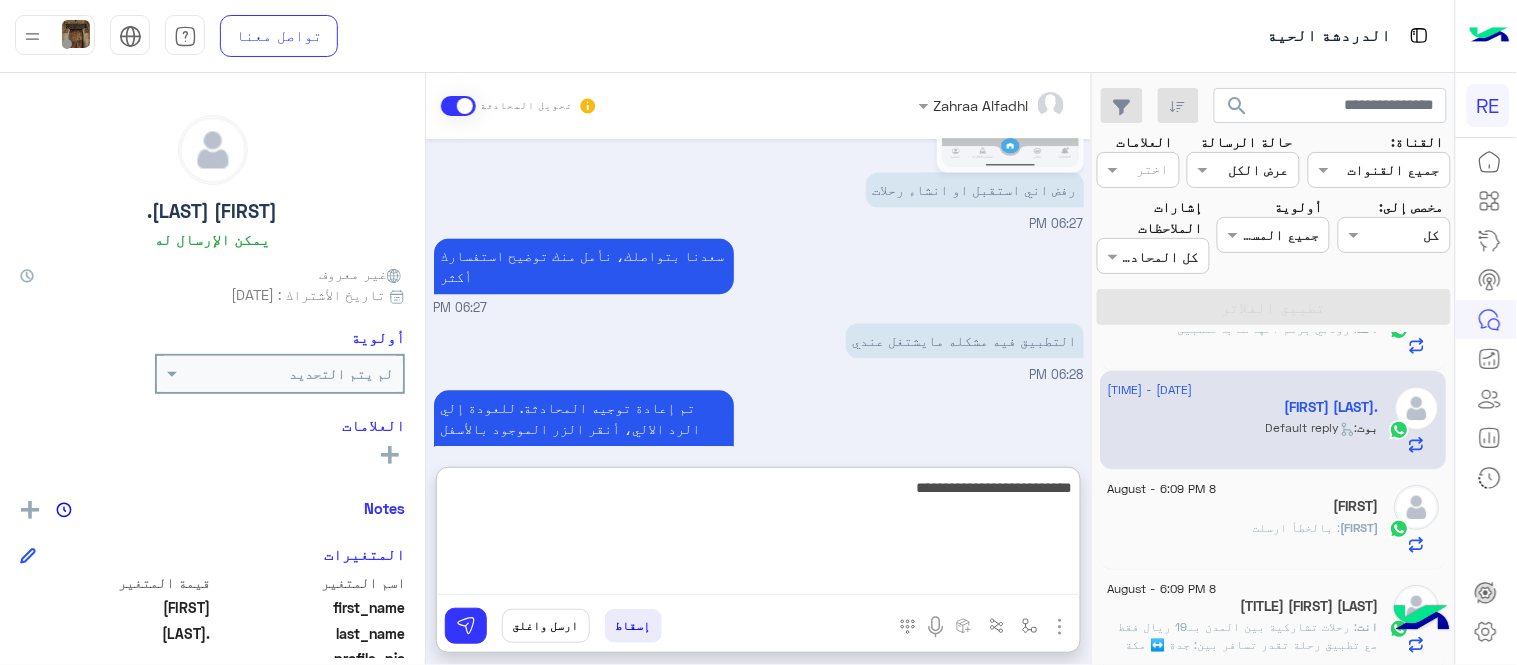 type on "**********" 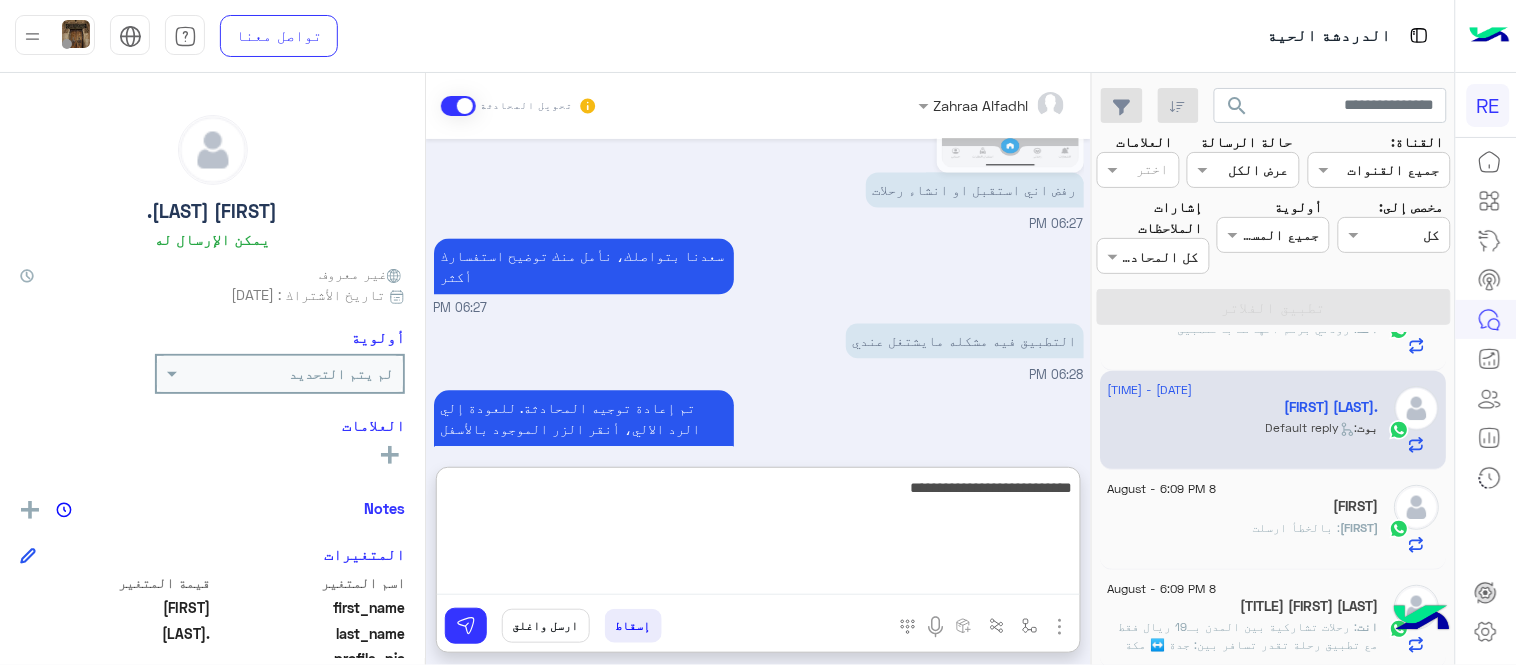type 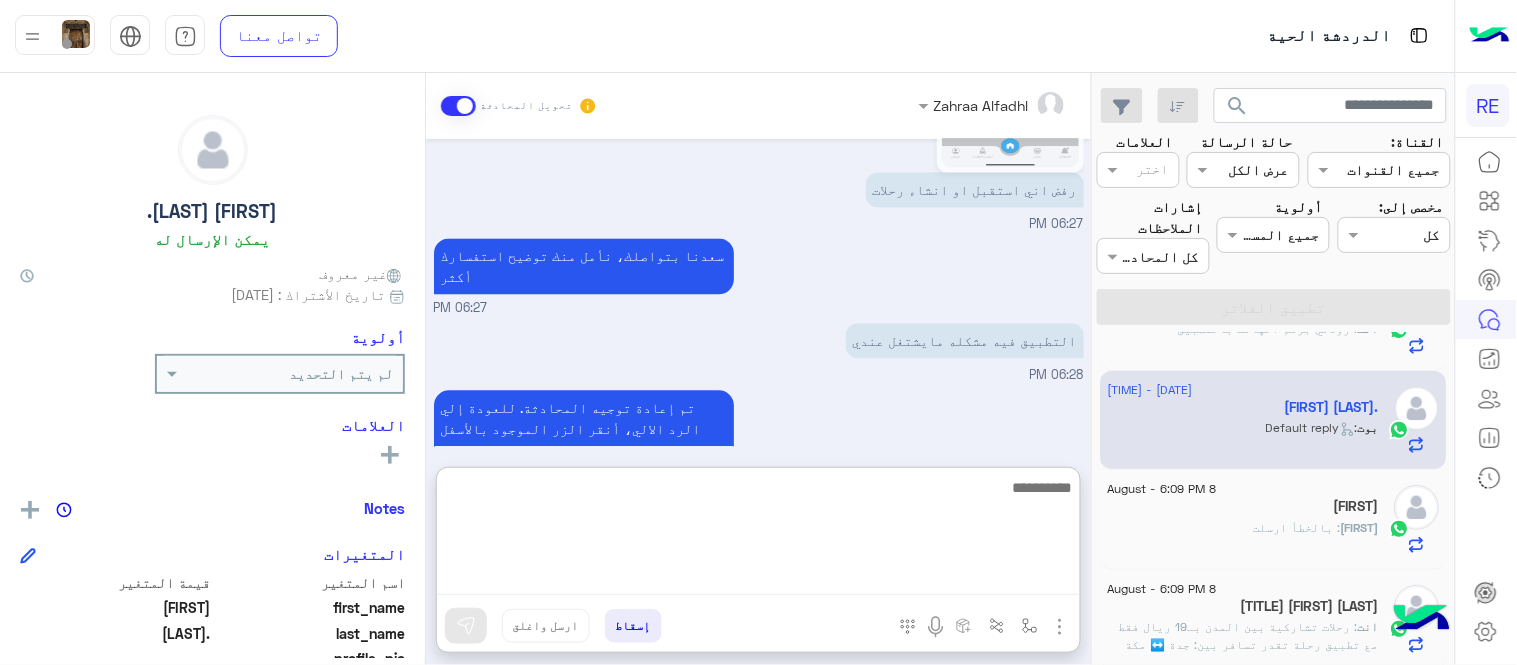 scroll, scrollTop: 1237, scrollLeft: 0, axis: vertical 